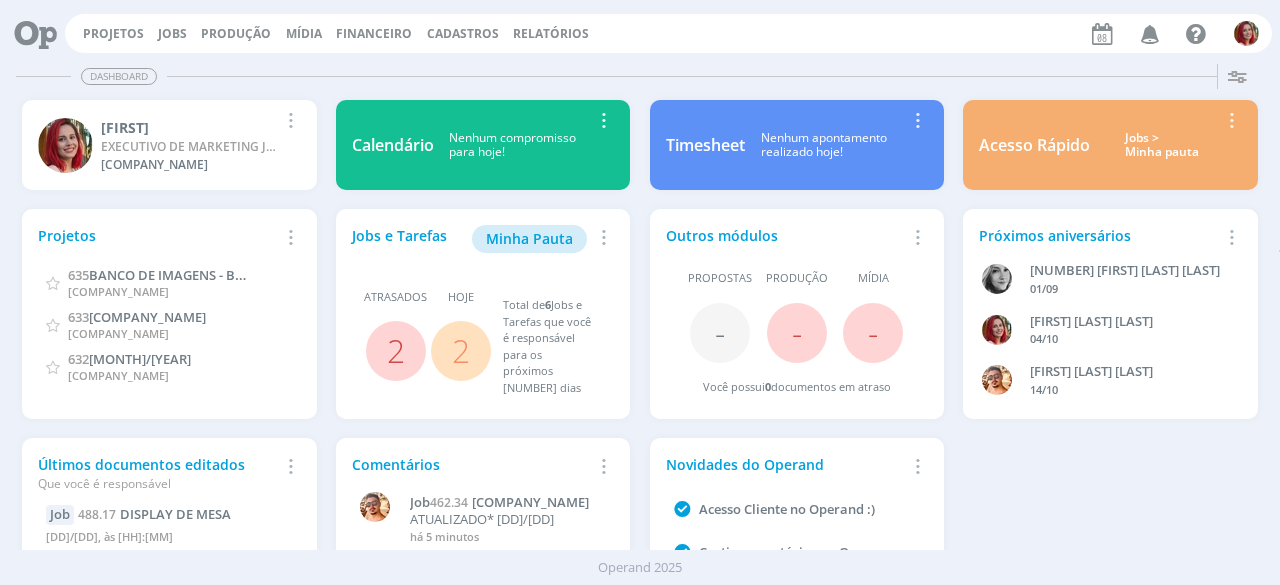 scroll, scrollTop: 0, scrollLeft: 0, axis: both 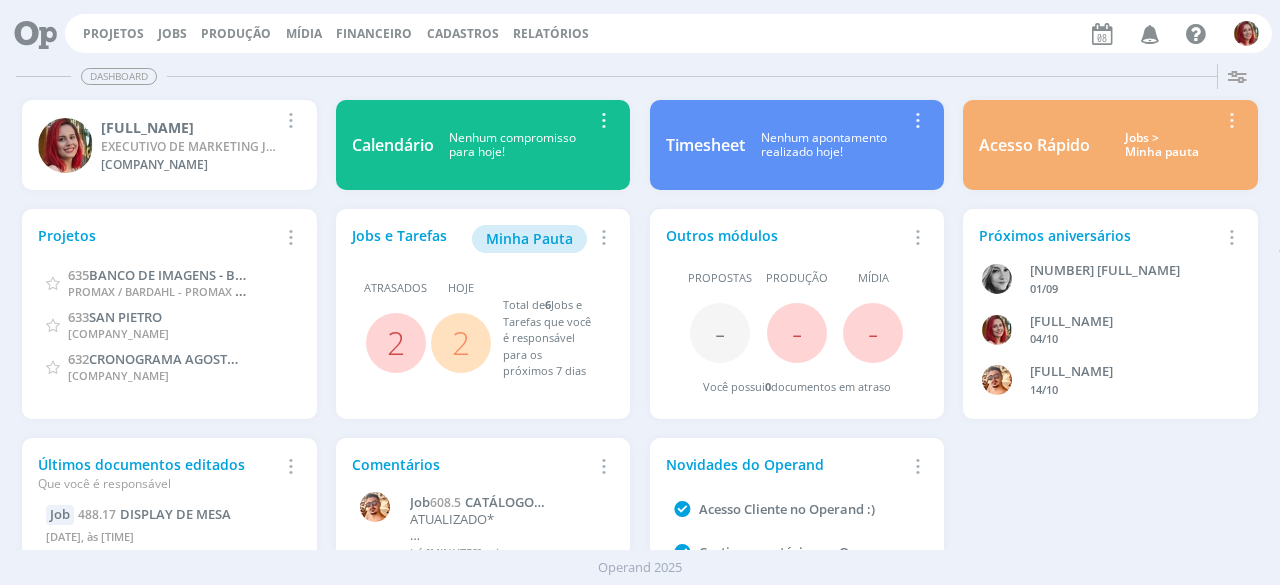 click at bounding box center (1150, 33) 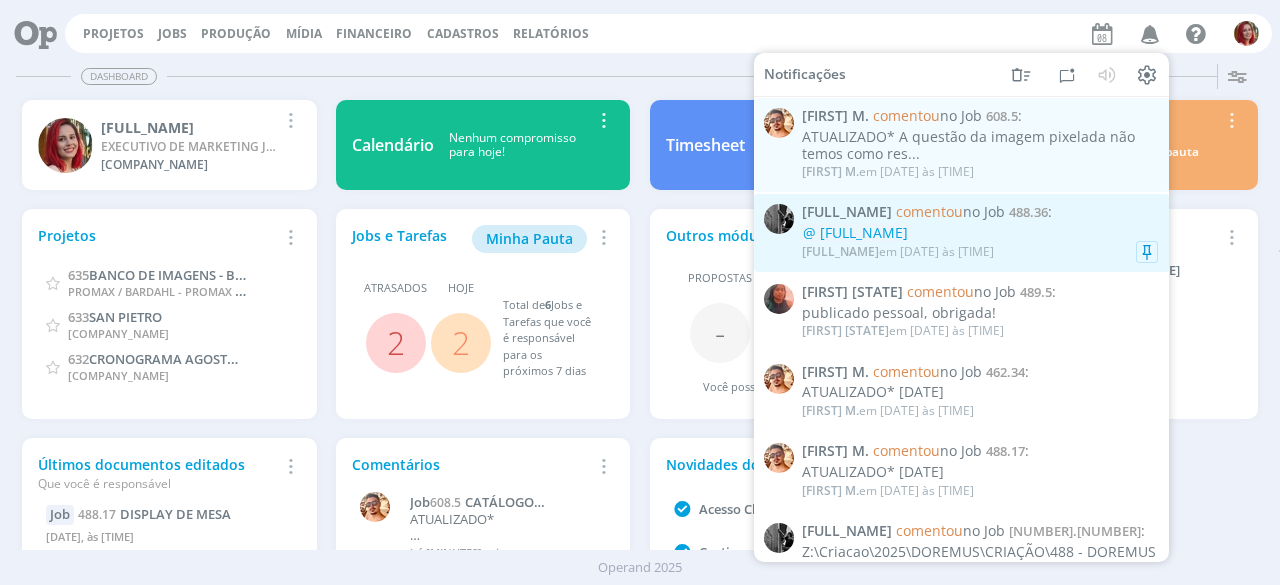 click on "Pablo
em 08/08 às 11:40" at bounding box center (980, 252) 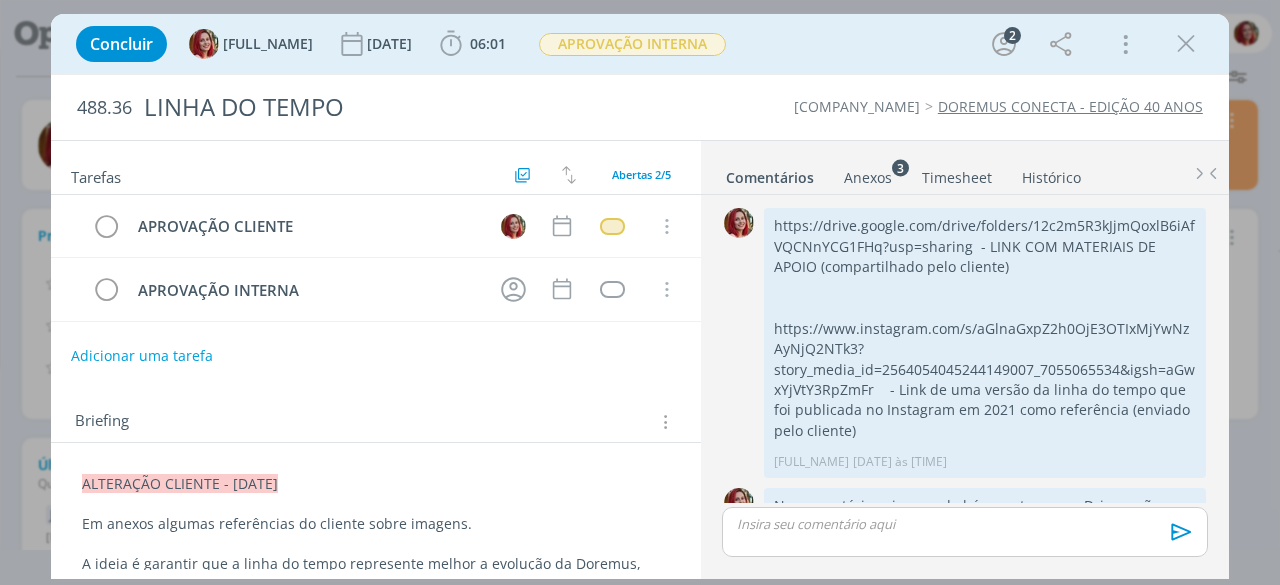 scroll, scrollTop: 839, scrollLeft: 0, axis: vertical 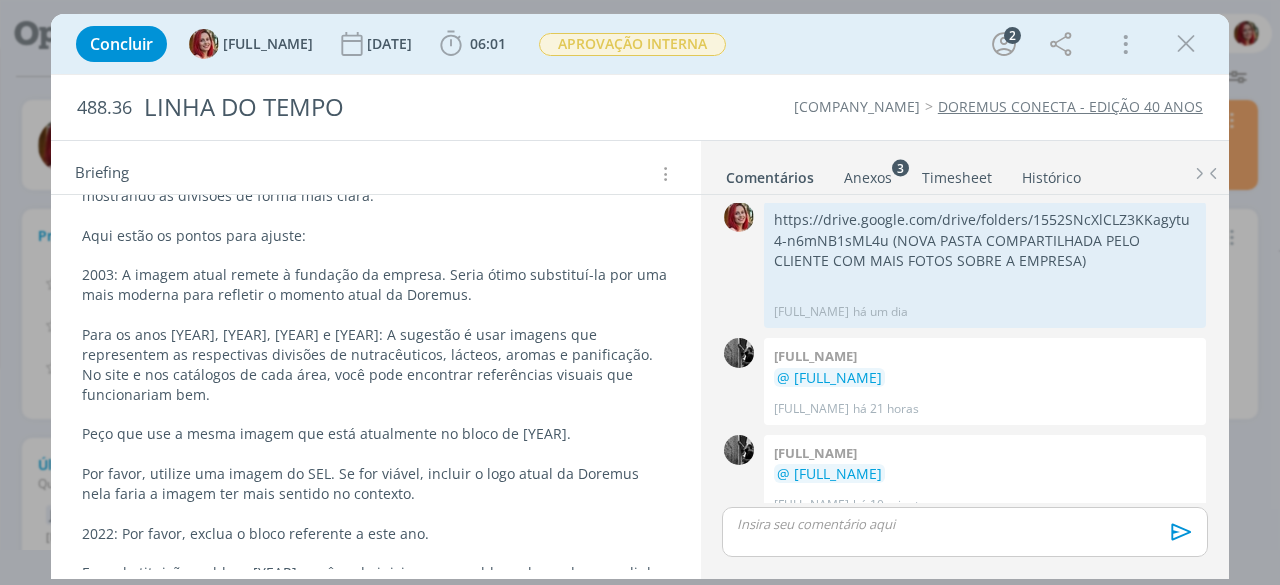 click on "ALTERAÇÃO CLIENTE - [DATE] Em anexos algumas referências do cliente sobre imagens. A ideia é garantir que a linha do tempo represente melhor a evolução da Doremus, mostrando as divisões de forma mais clara. Aqui estão os pontos para ajuste: 2003: A imagem atual remete à fundação da empresa. Seria ótimo substituí-la por uma mais moderna para refletir o momento atual da Doremus. Para os anos 2005, 2006, 2012 e 2016: A sugestão é usar imagens que representem as respectivas divisões de nutracêuticos, lácteos, aromas e panificação. No site e nos catálogos de cada área, você pode encontrar referências visuais que funcionariam bem. 2019: Peço que use a mesma imagem que está atualmente no bloco de 2012. 2020: Por favor, utilize uma imagem do SEL. Se for viável, incluir o logo atual da Doremus nela faria a imagem ter mais sentido no contexto. 2022: Por favor, exclua o bloco referente a este ano. - talvez incluir 2021, se der ALTERAÇÃO INTERNA - [DATE] 					 1 - FORMATO:			 Painel" at bounding box center [376, 893] 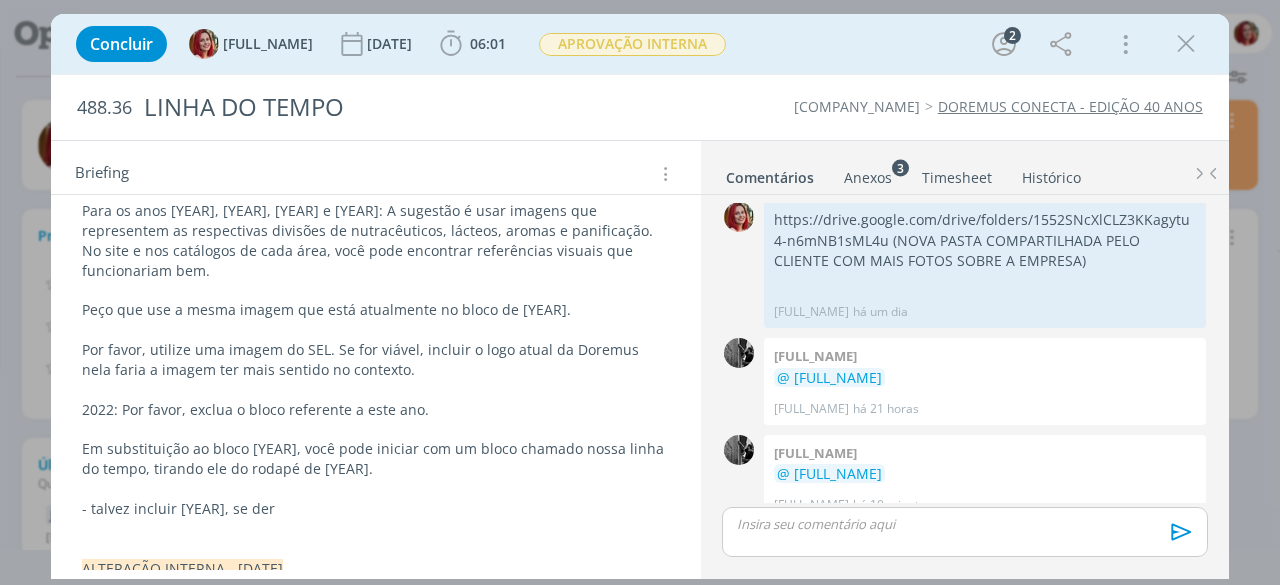 scroll, scrollTop: 515, scrollLeft: 0, axis: vertical 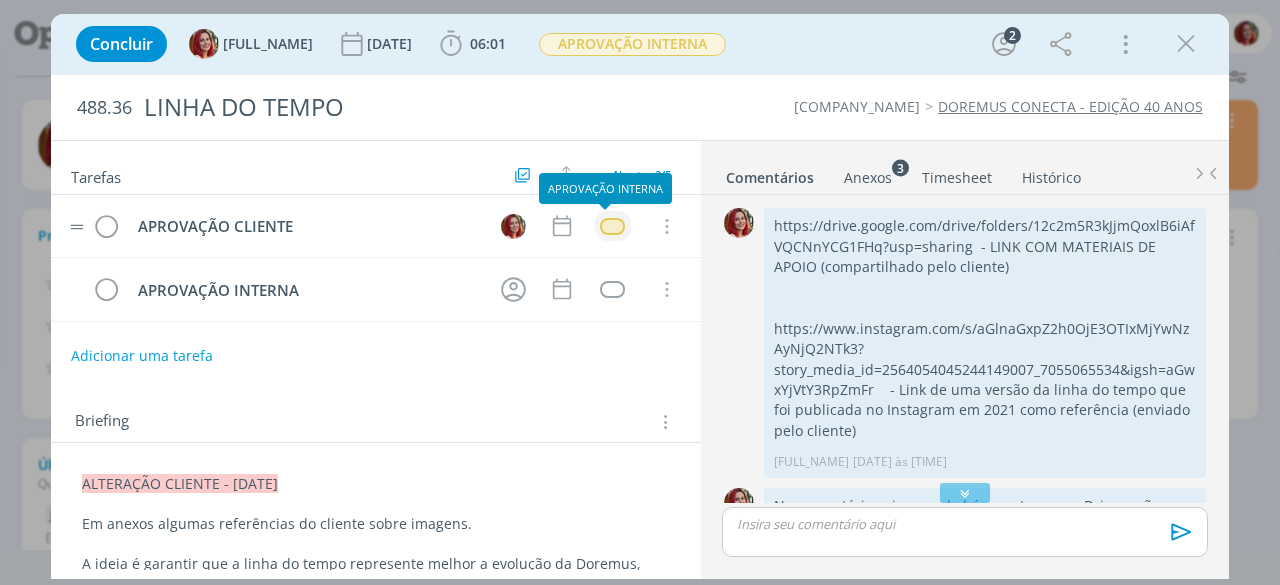 click at bounding box center (612, 226) 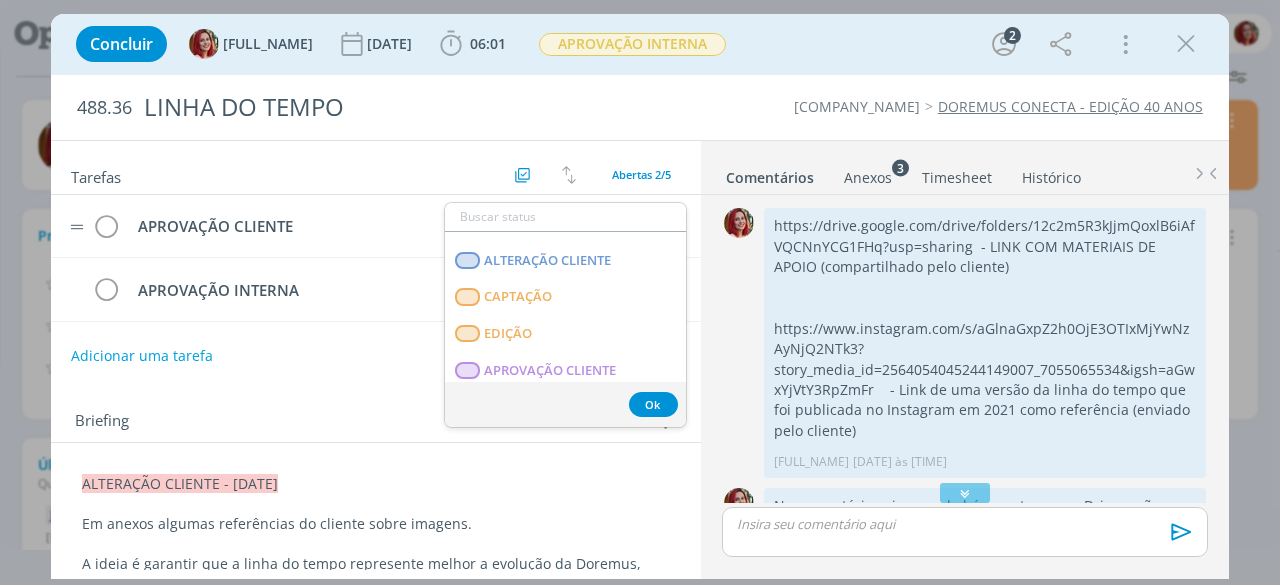 scroll, scrollTop: 261, scrollLeft: 0, axis: vertical 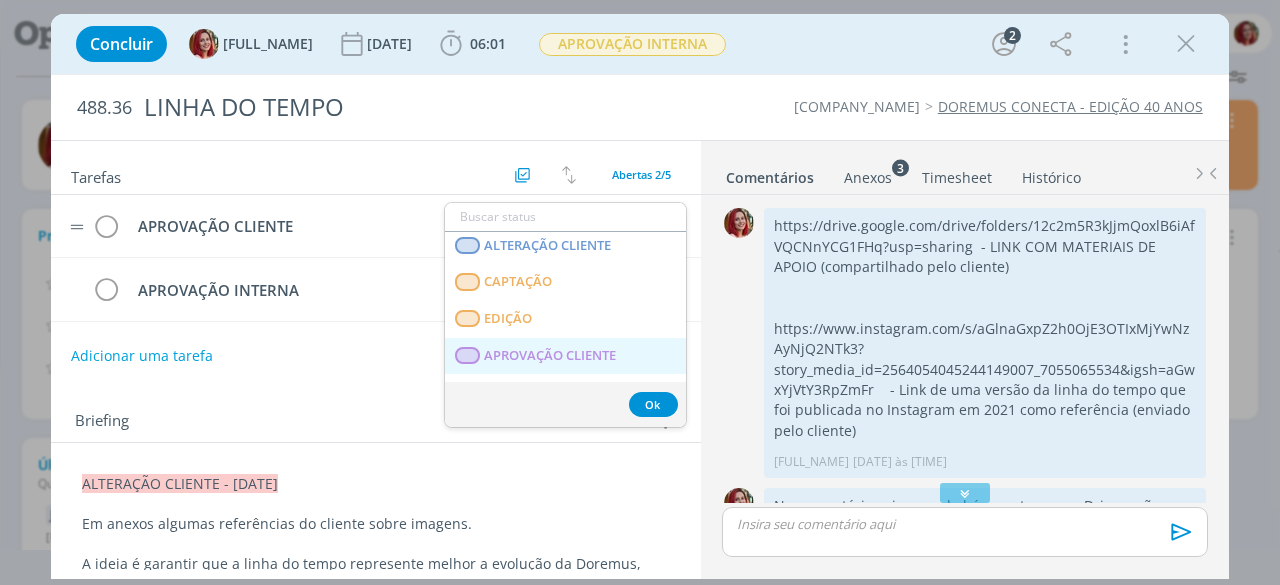 click on "APROVAÇÃO CLIENTE" at bounding box center (565, 356) 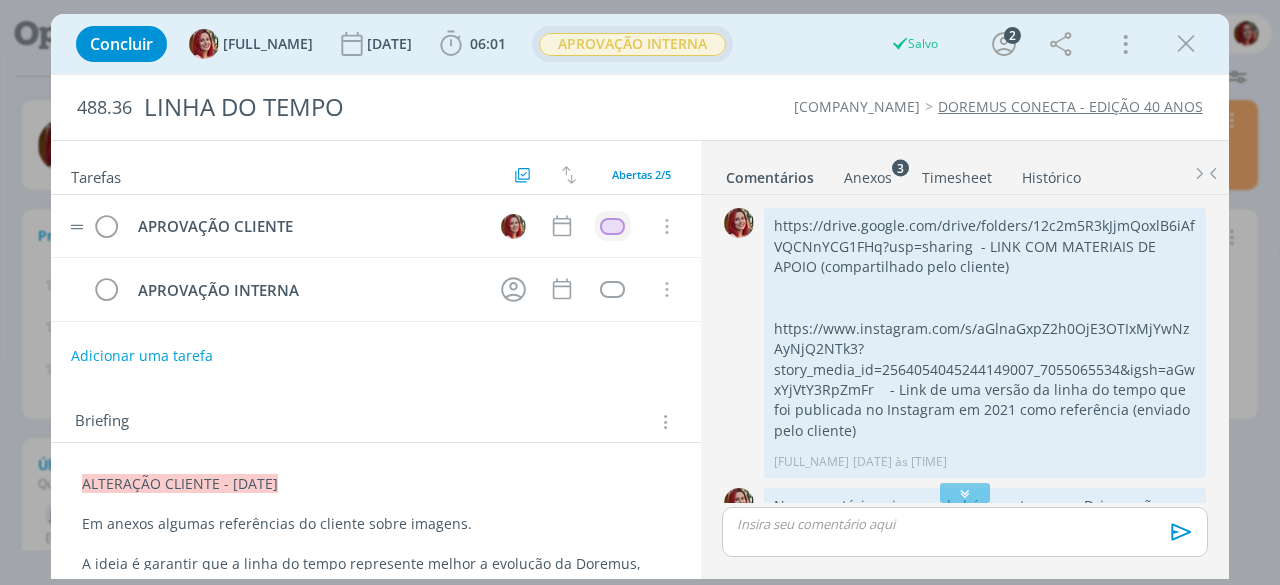 click on "APROVAÇÃO INTERNA" at bounding box center [632, 44] 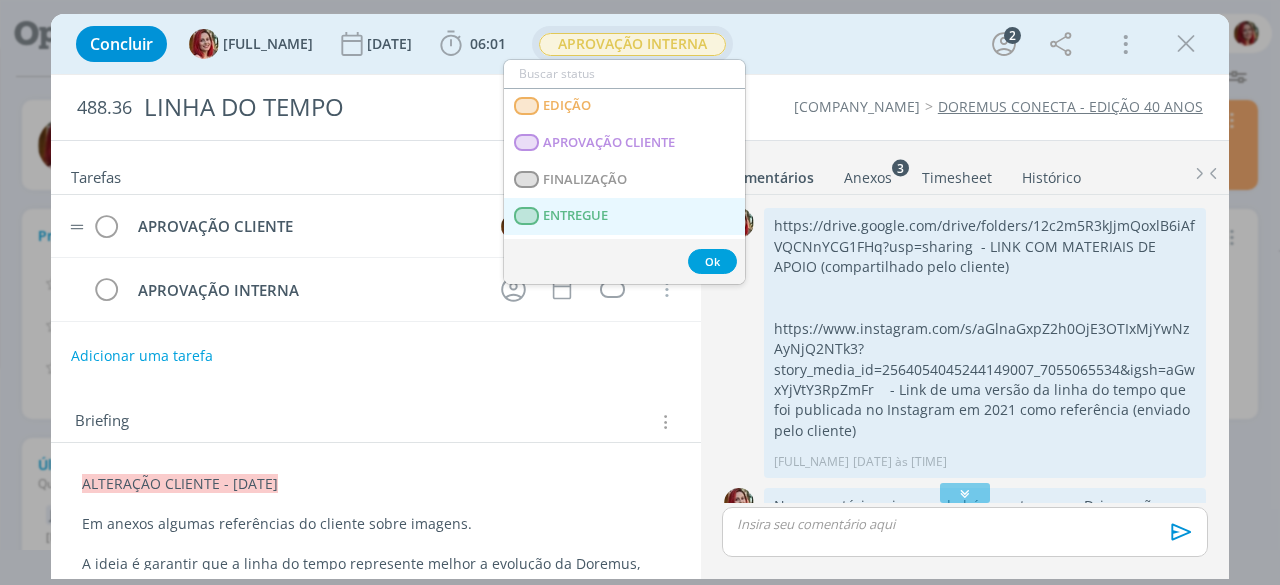 scroll, scrollTop: 302, scrollLeft: 0, axis: vertical 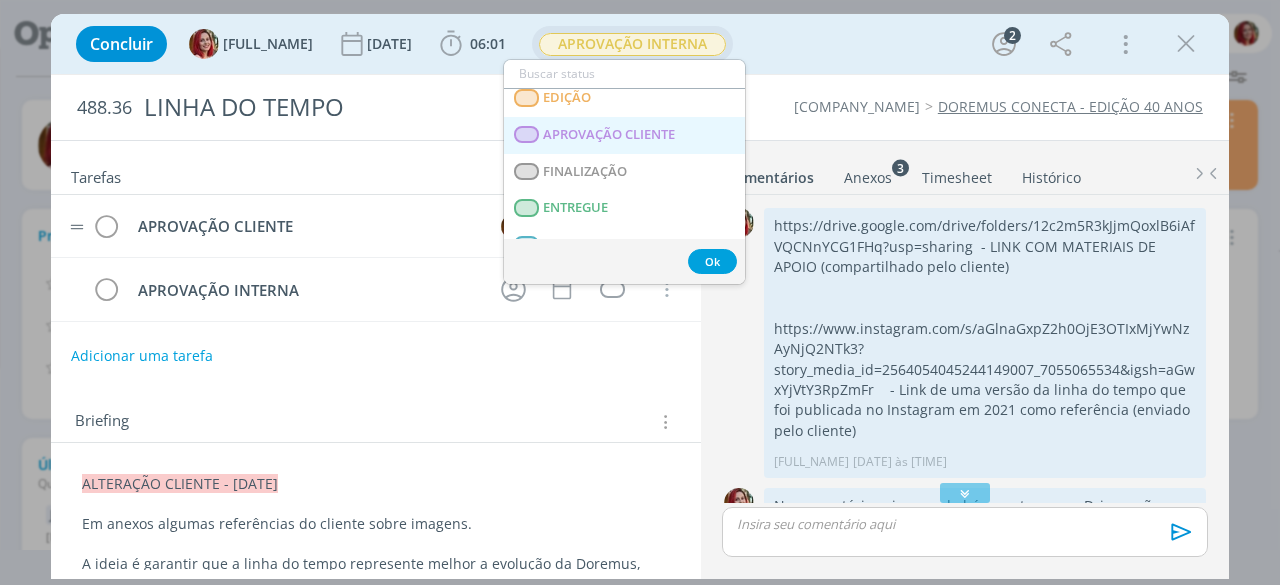 click on "APROVAÇÃO CLIENTE" at bounding box center [624, 135] 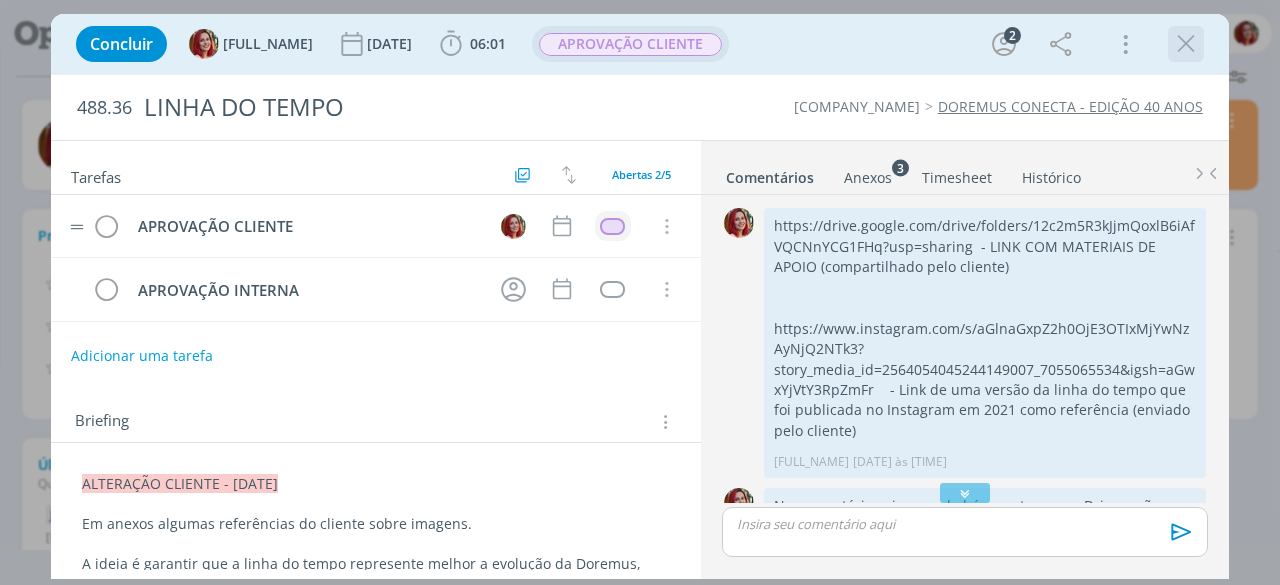 click at bounding box center (1186, 44) 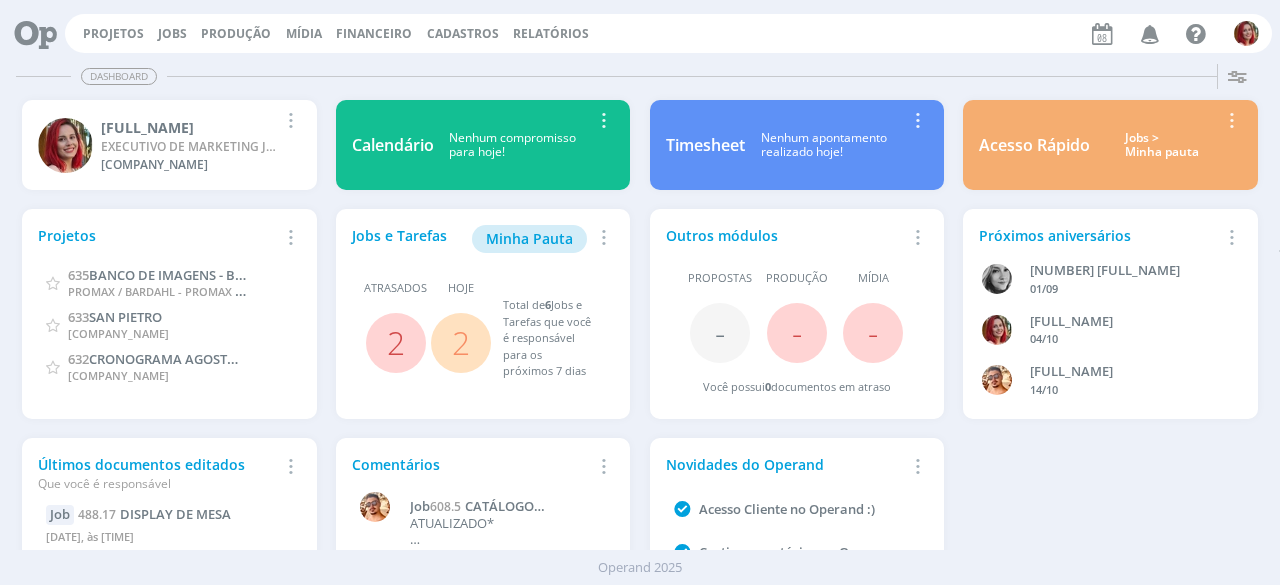 click at bounding box center (1150, 33) 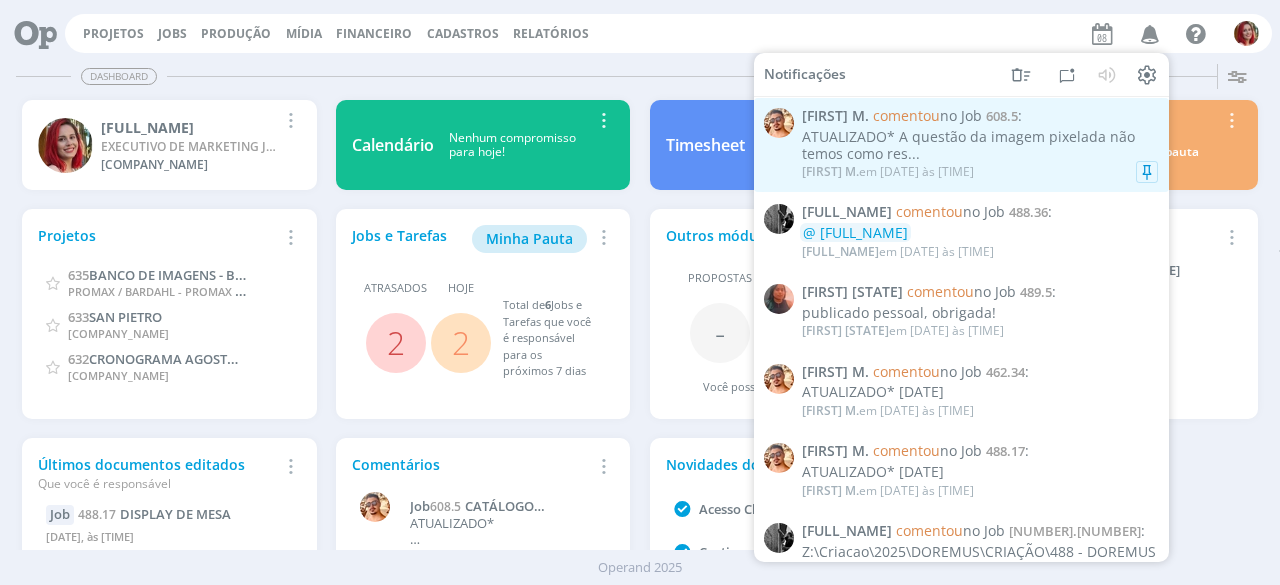click on "Victor M.
em 08/08 às 11:42" at bounding box center (888, 172) 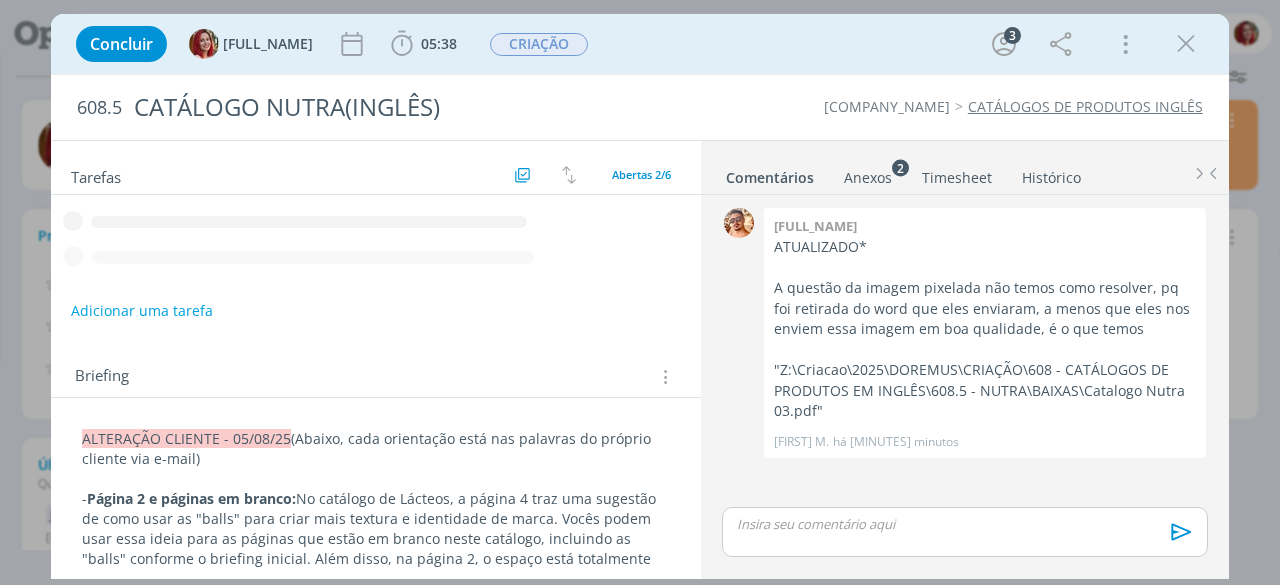scroll, scrollTop: 348, scrollLeft: 0, axis: vertical 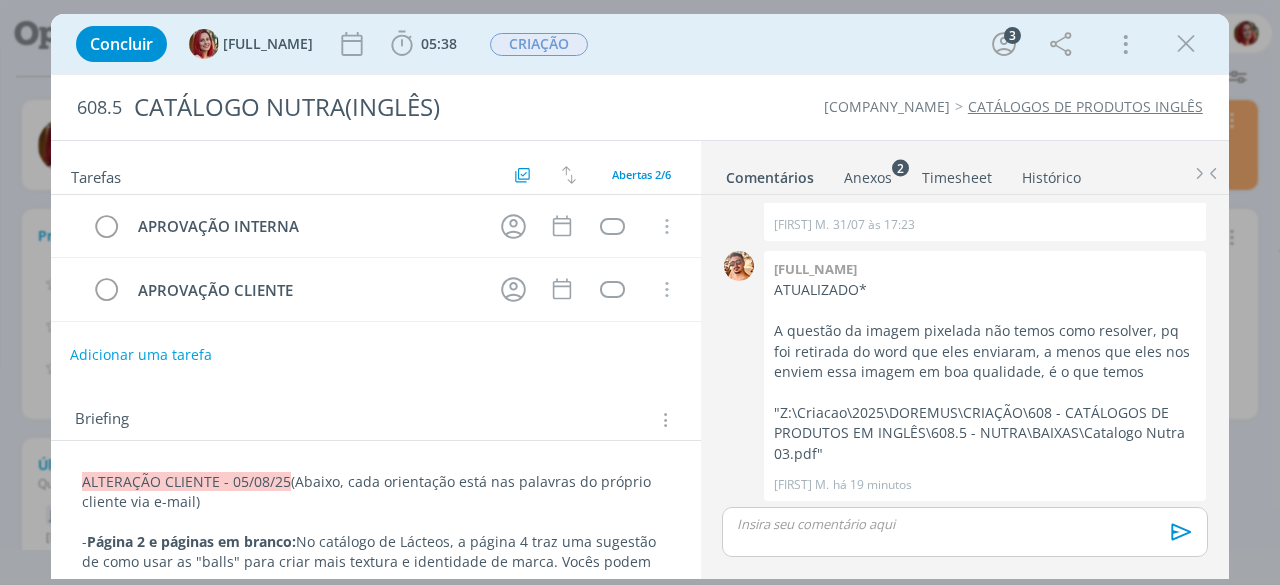 click on "Adicionar uma tarefa" at bounding box center [141, 355] 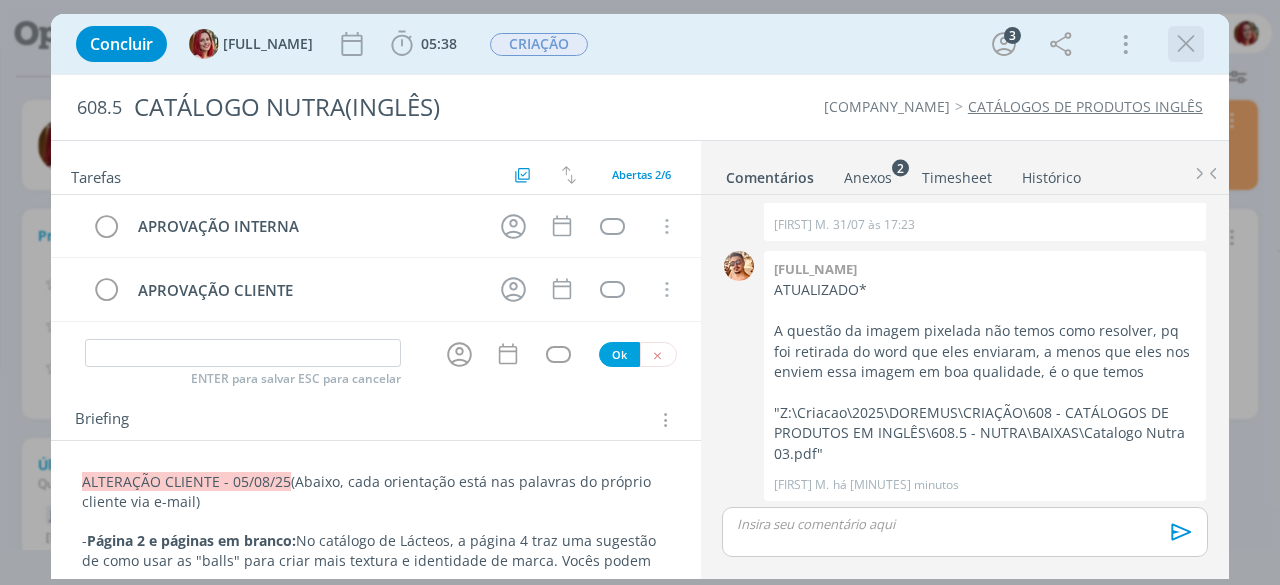click at bounding box center [1186, 44] 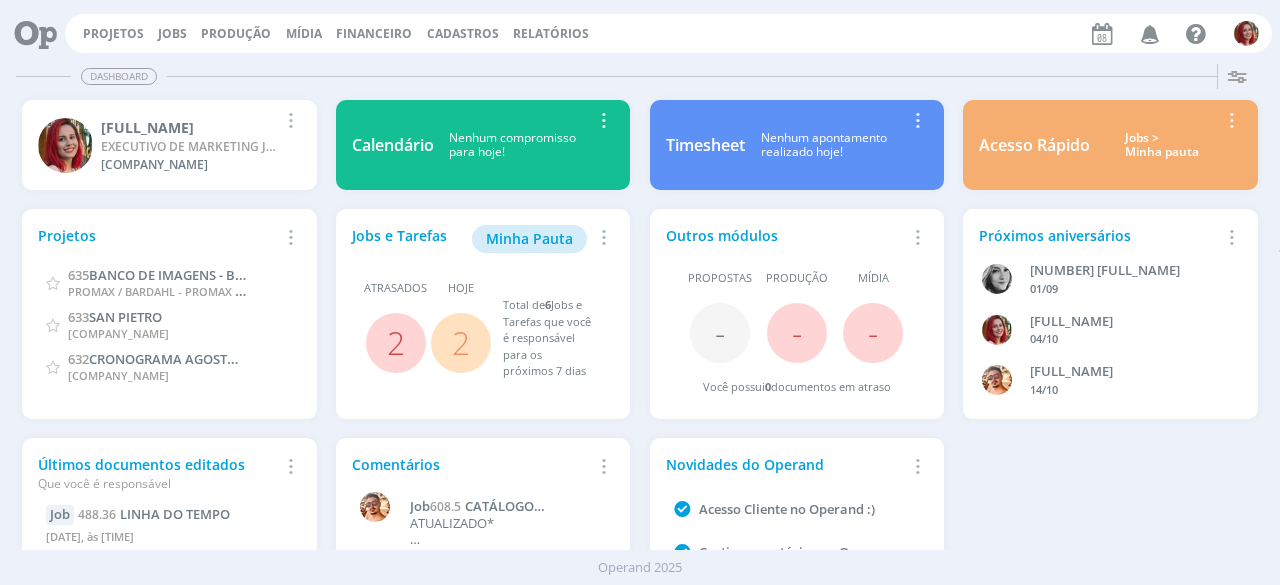 click at bounding box center [28, 33] 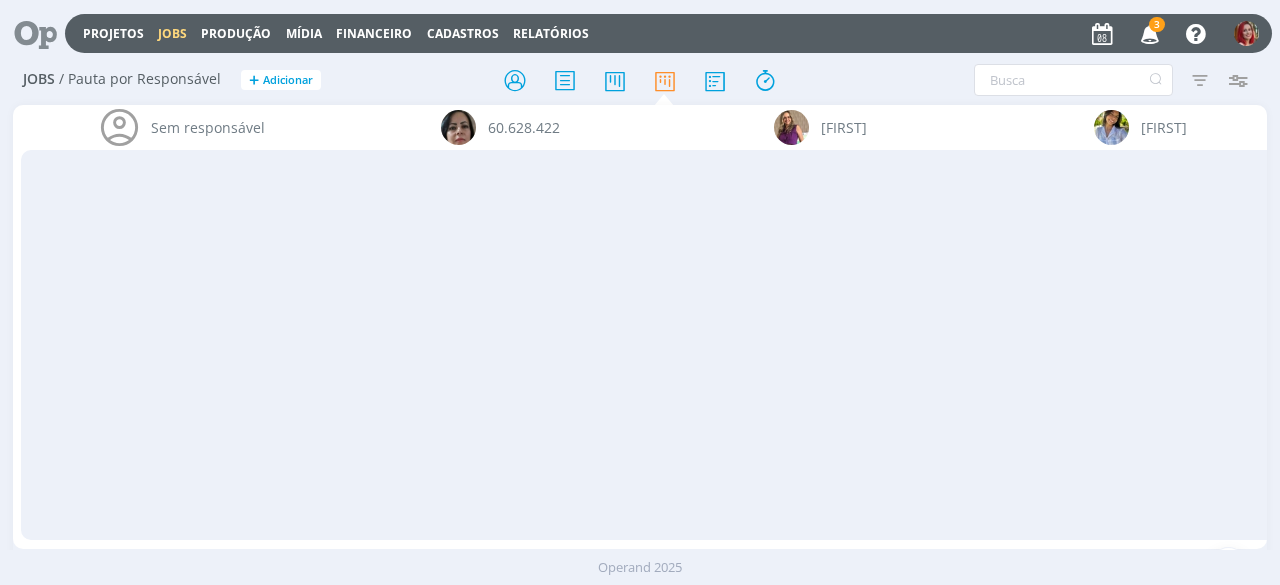 scroll, scrollTop: 0, scrollLeft: 0, axis: both 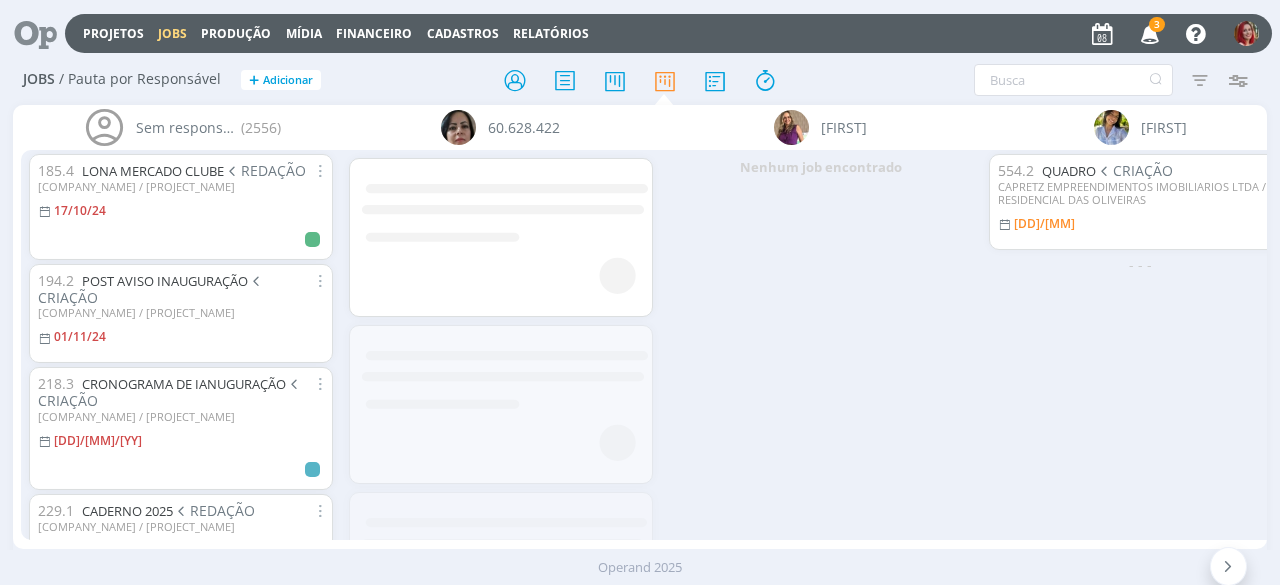 click at bounding box center [1150, 33] 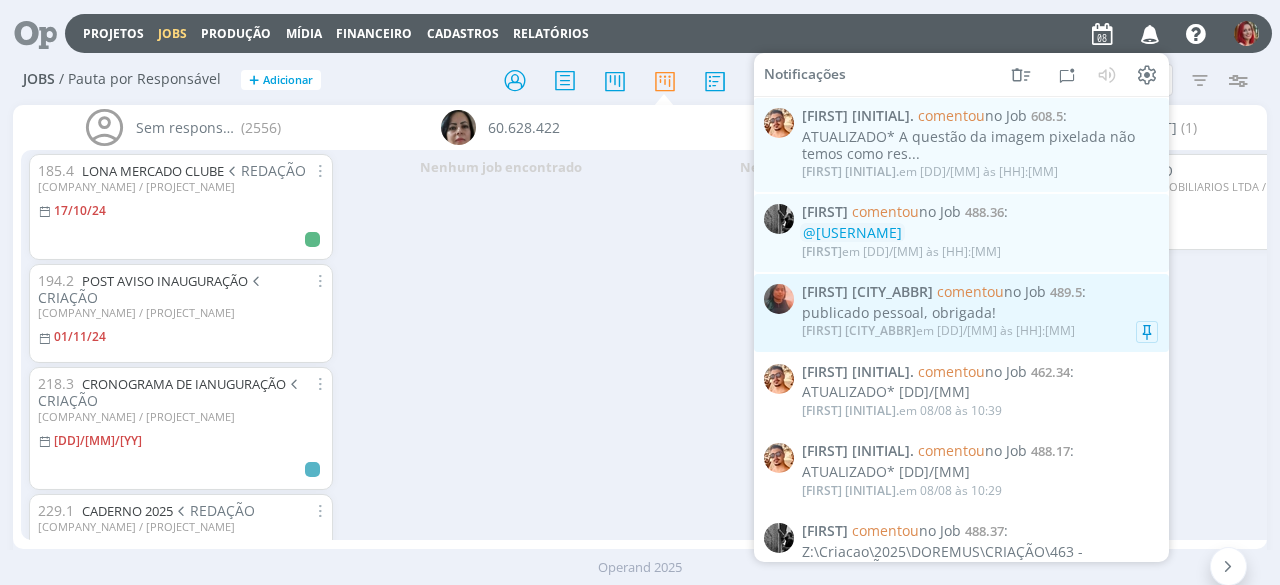 click on "[FIRST]
em 08/08 às 11:38" at bounding box center [980, 331] 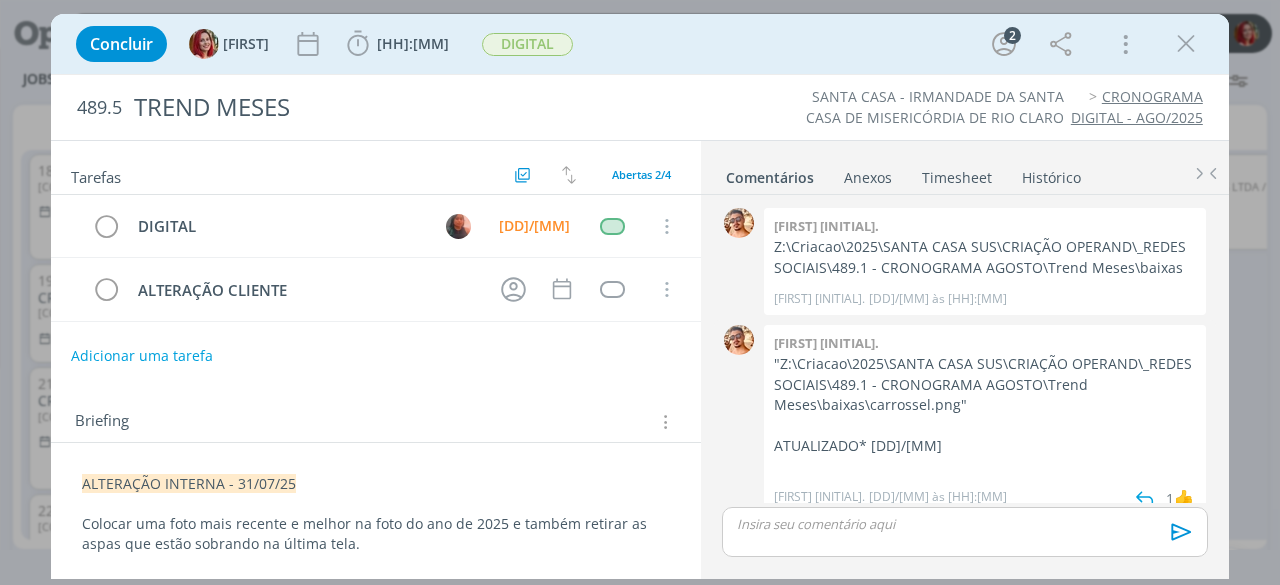 scroll, scrollTop: 109, scrollLeft: 0, axis: vertical 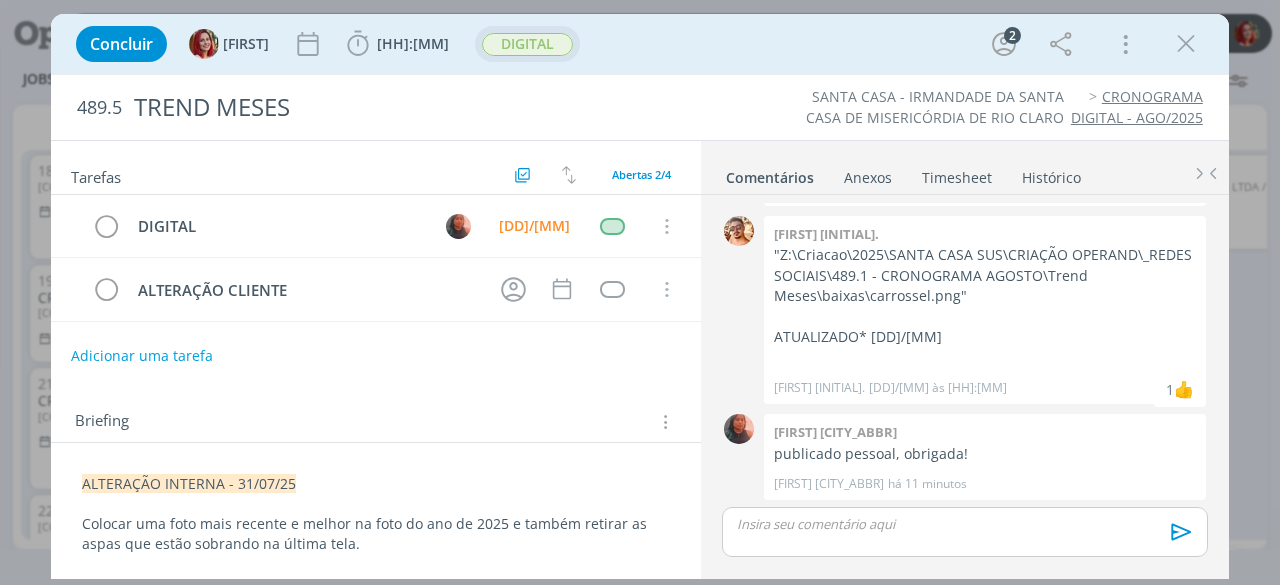 click on "DIGITAL" at bounding box center (527, 44) 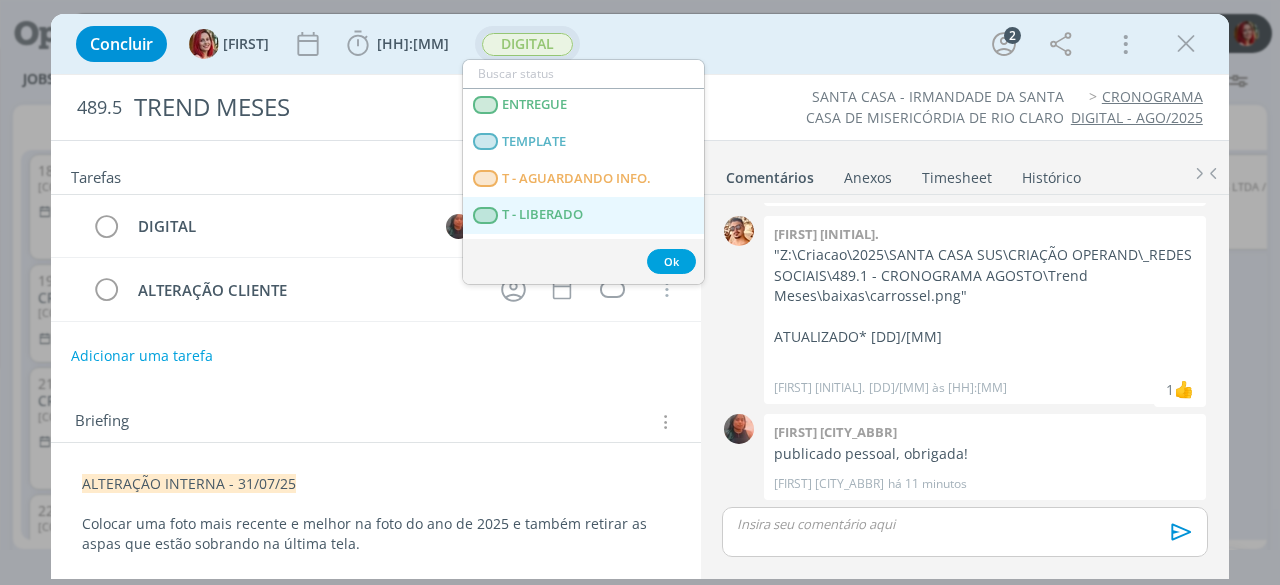 scroll, scrollTop: 374, scrollLeft: 0, axis: vertical 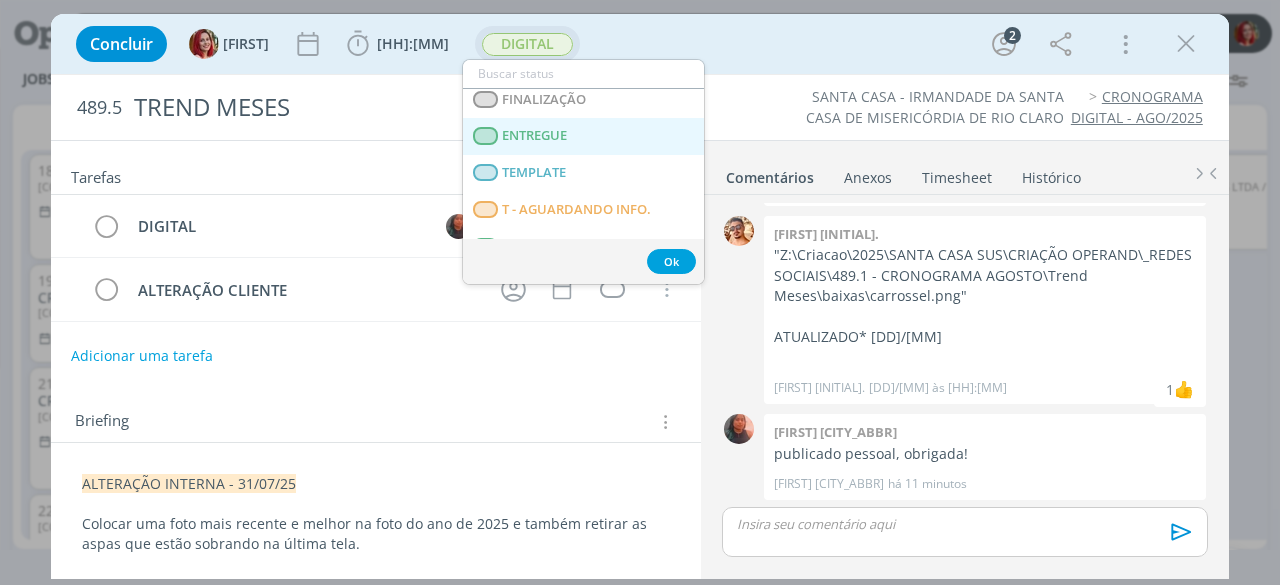 click on "ENTREGUE" at bounding box center (583, 136) 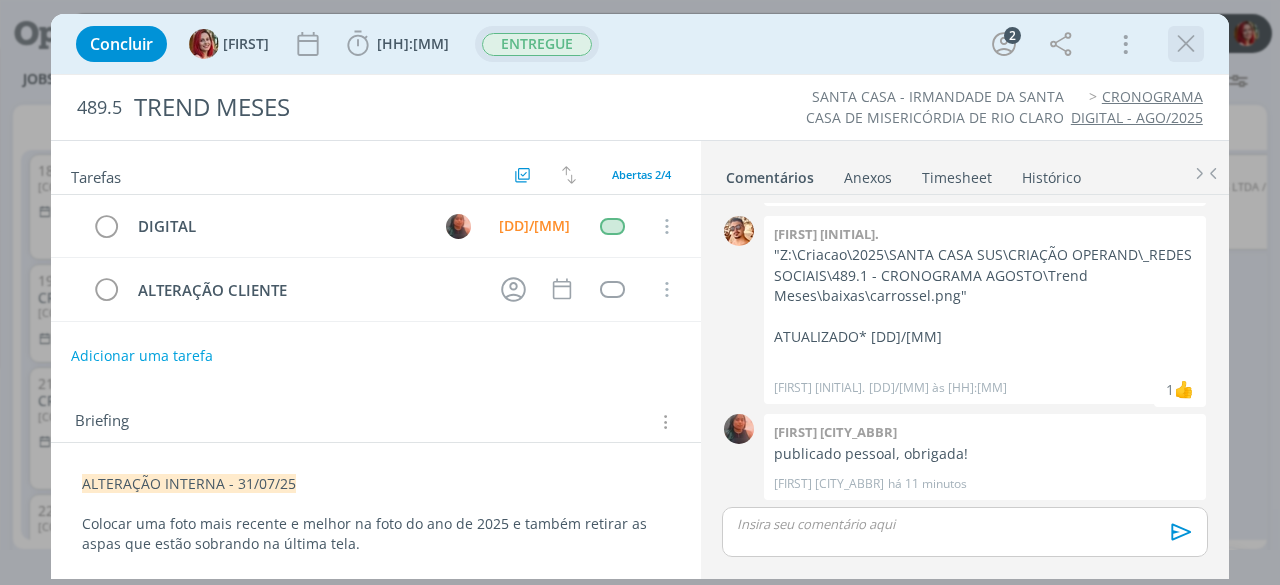 click at bounding box center (1186, 44) 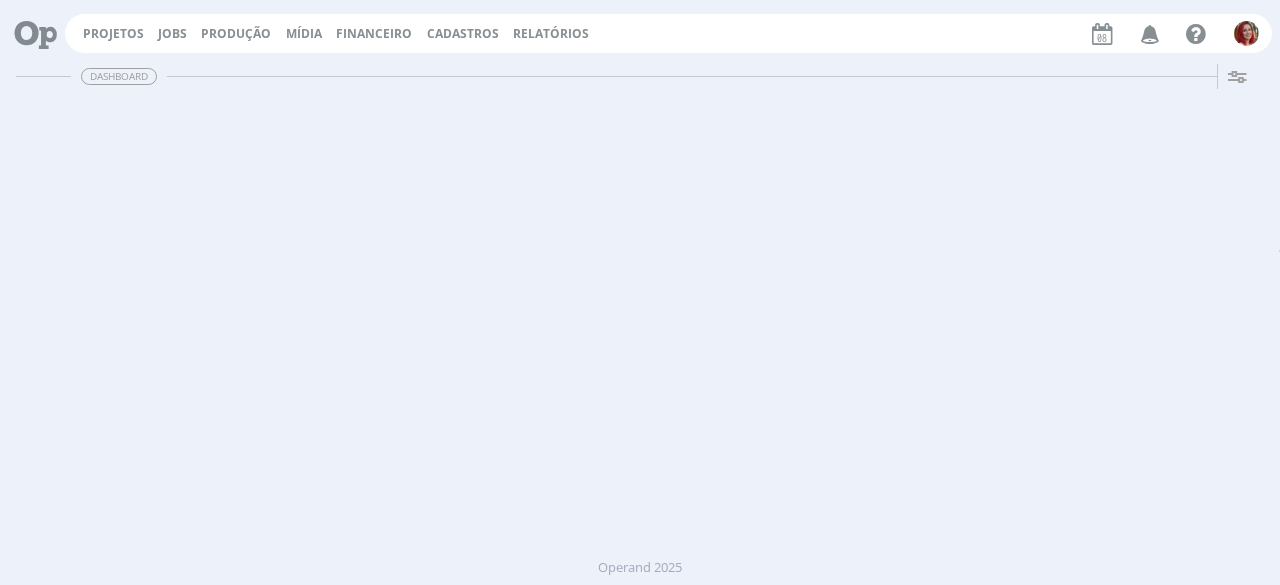 scroll, scrollTop: 0, scrollLeft: 0, axis: both 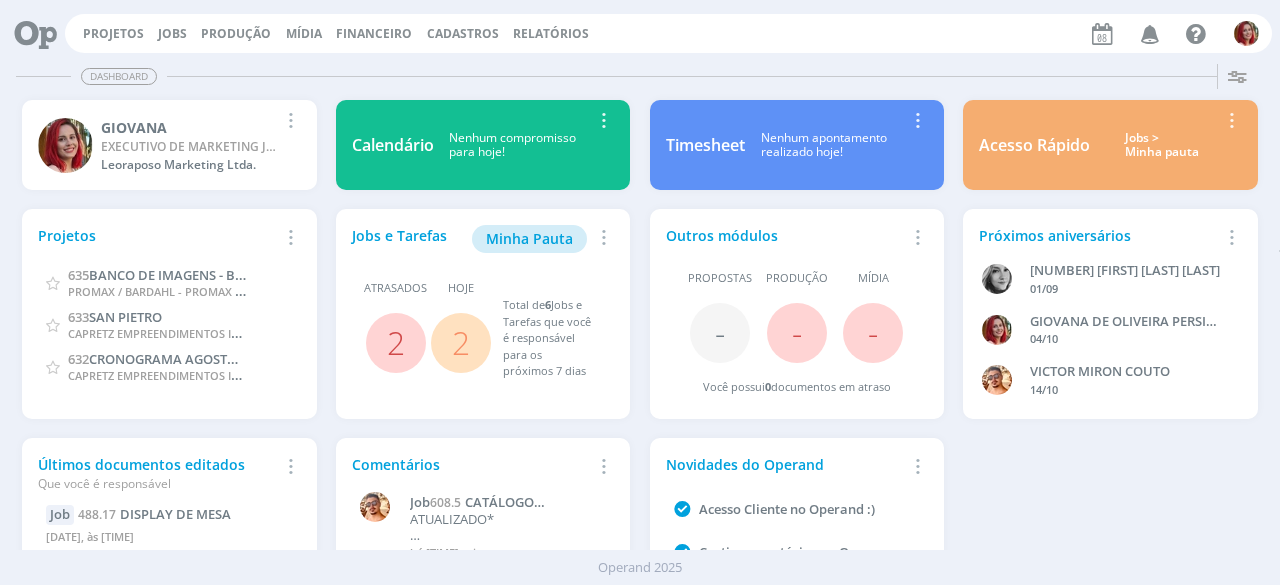 click at bounding box center [1150, 33] 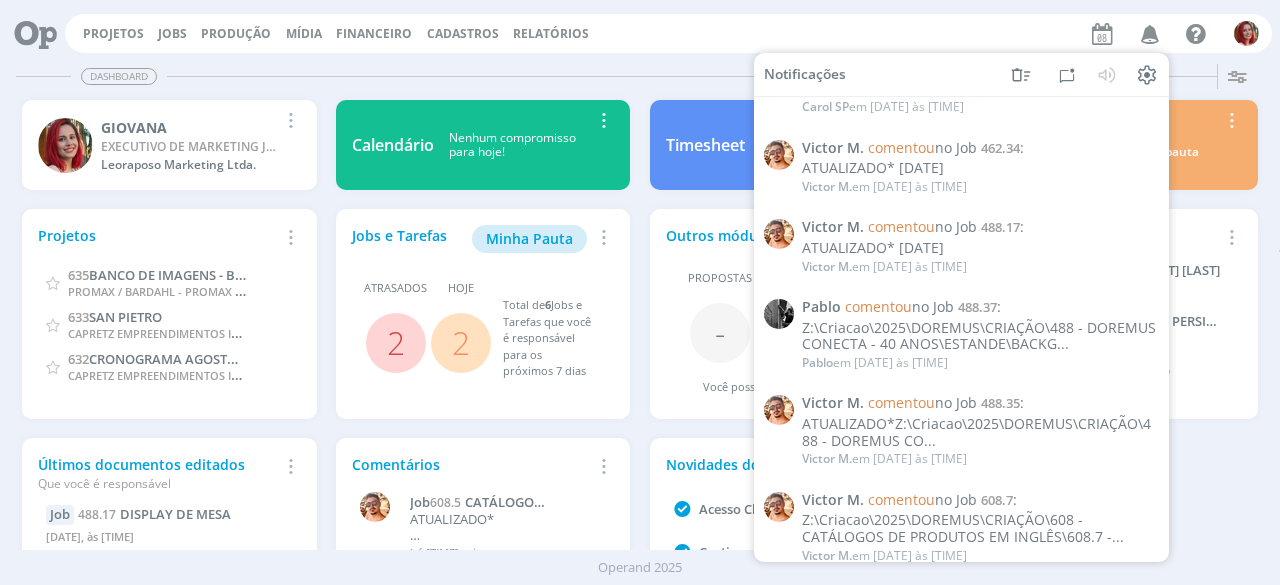 scroll, scrollTop: 233, scrollLeft: 0, axis: vertical 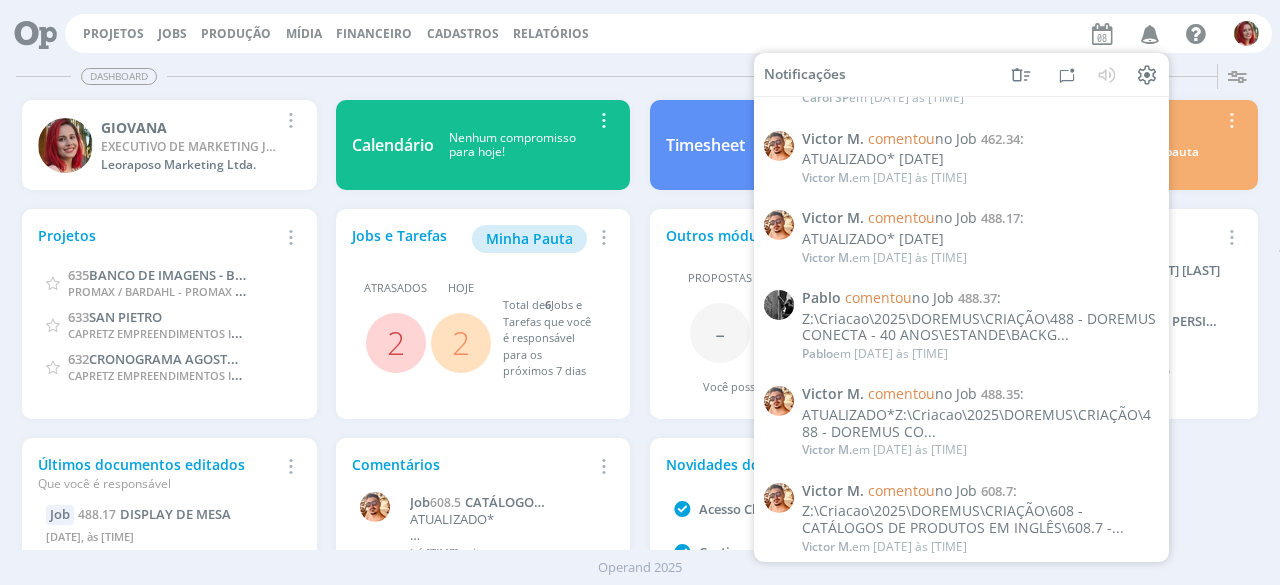 click on "Dashboard" at bounding box center [640, 76] 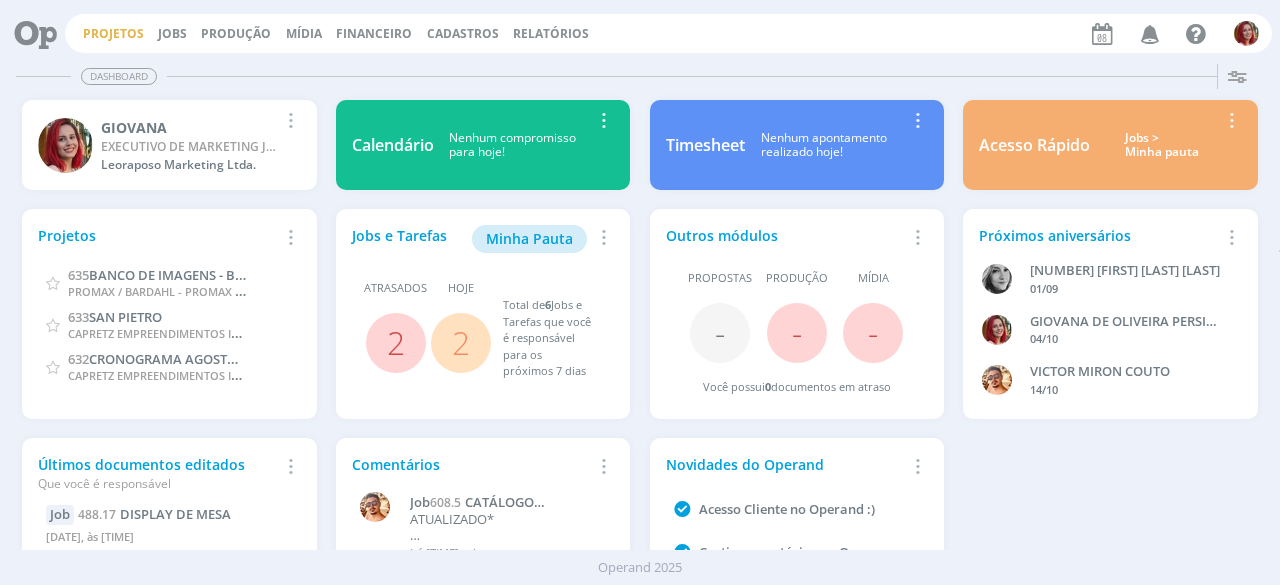 click on "Projetos" at bounding box center [113, 33] 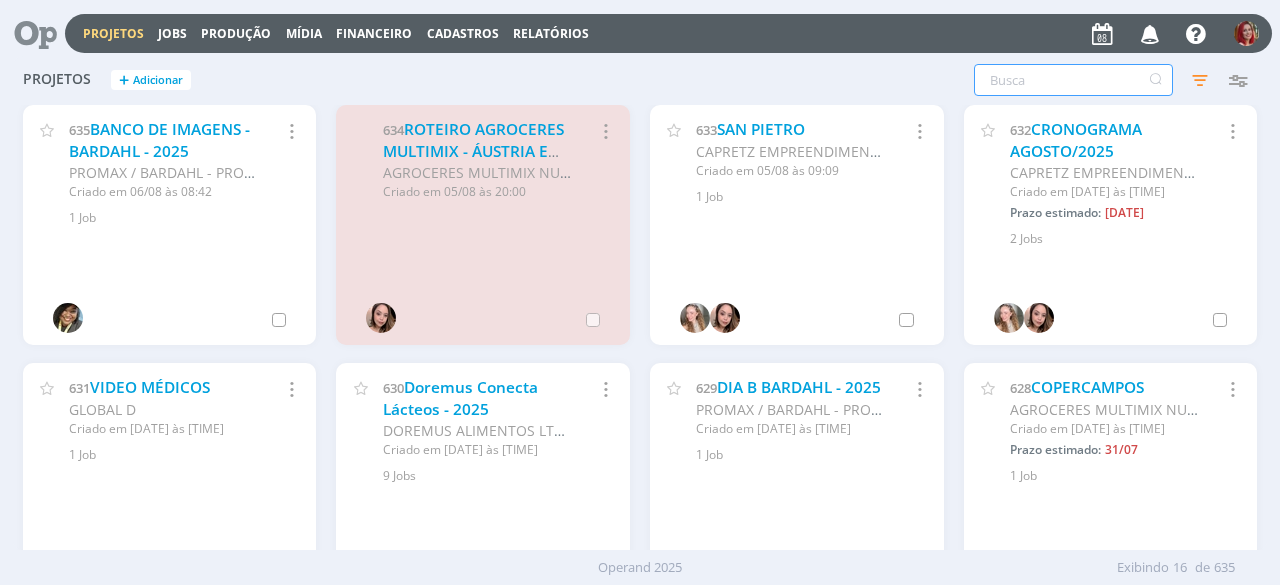 click at bounding box center (1073, 80) 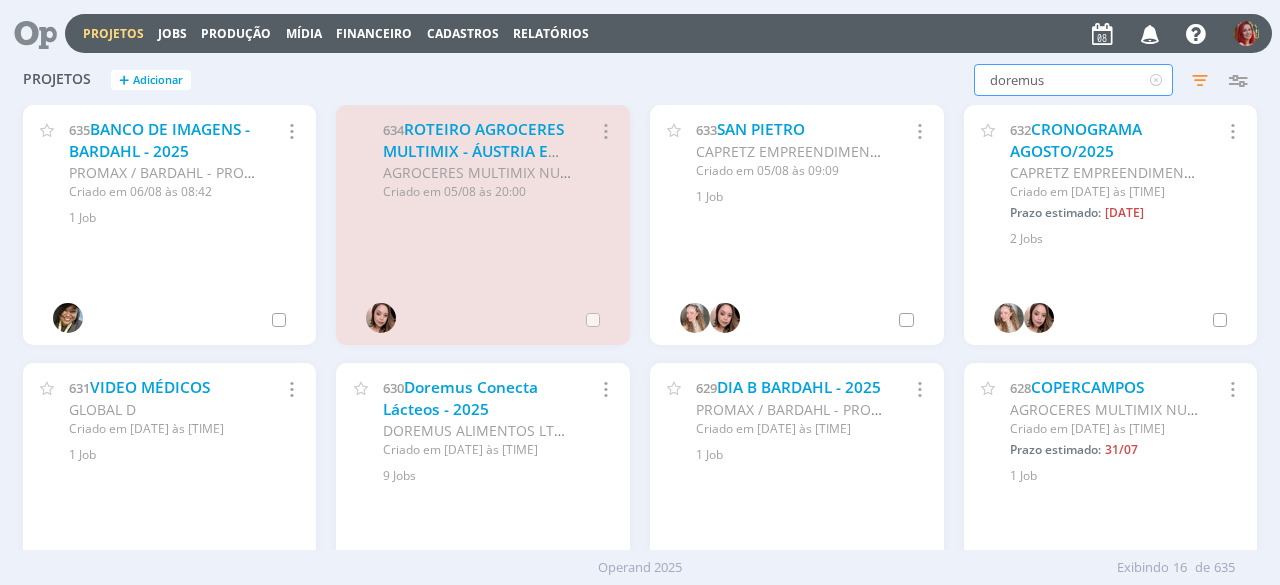type on "doremus" 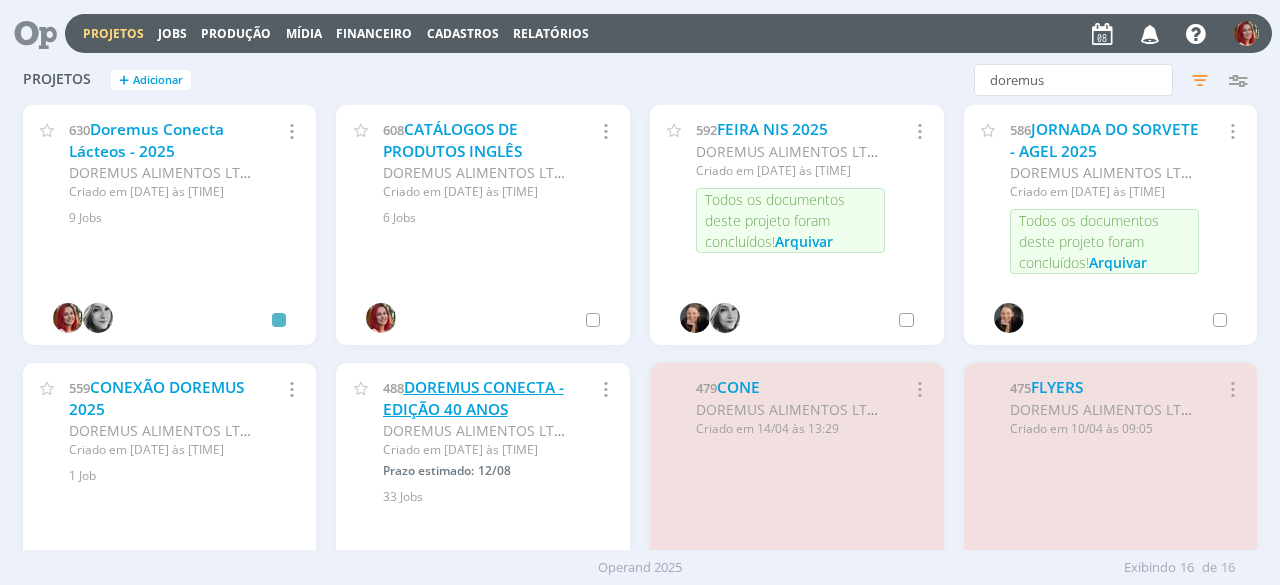 click on "DOREMUS CONECTA - EDIÇÃO 40 ANOS" at bounding box center [473, 398] 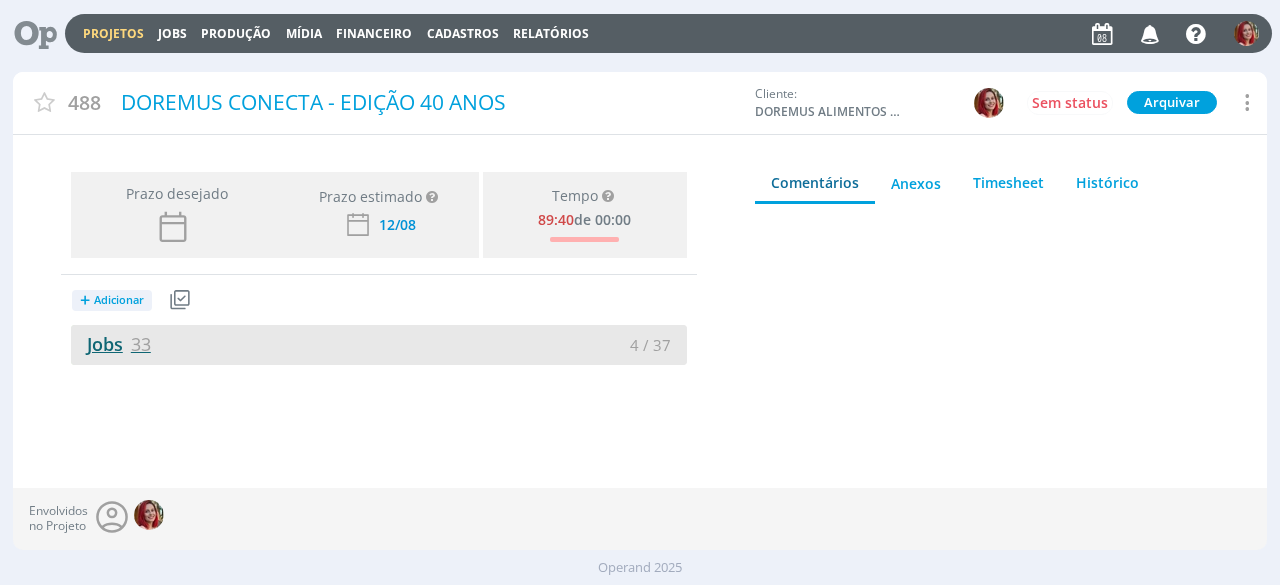 click on "Jobs 33" at bounding box center (111, 344) 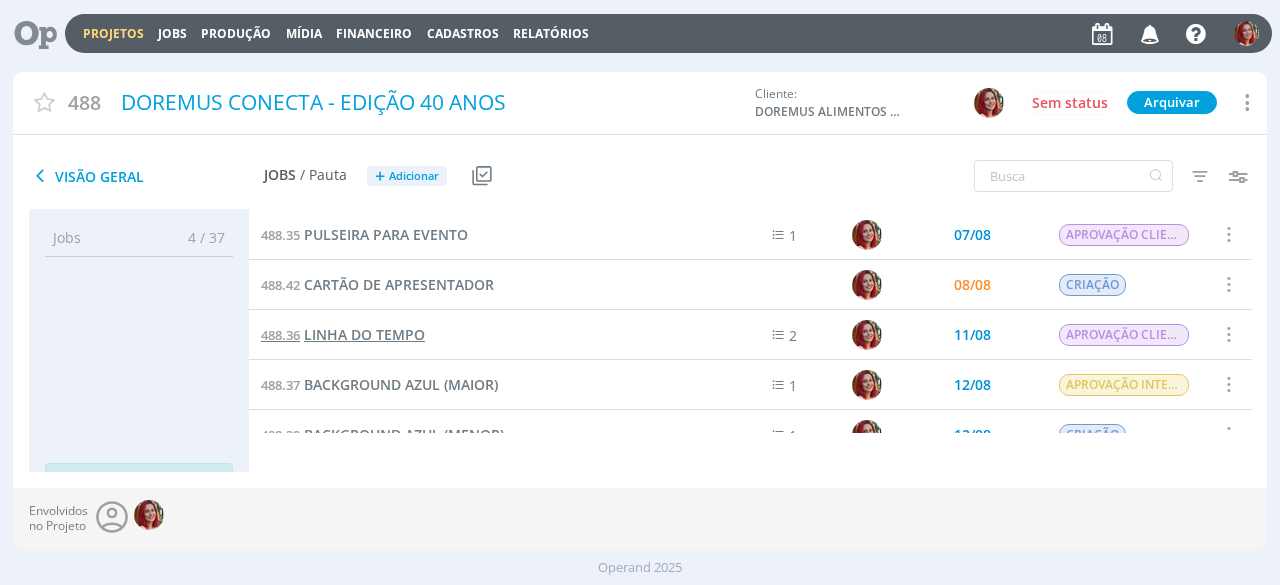 click on "LINHA DO TEMPO" at bounding box center (364, 334) 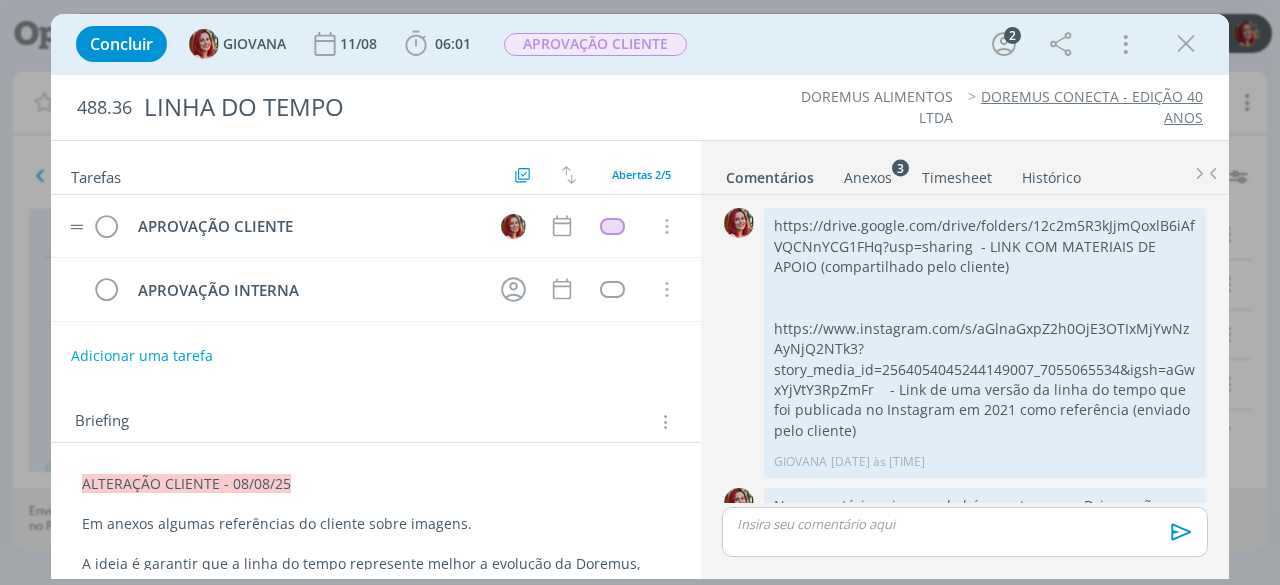 scroll, scrollTop: 839, scrollLeft: 0, axis: vertical 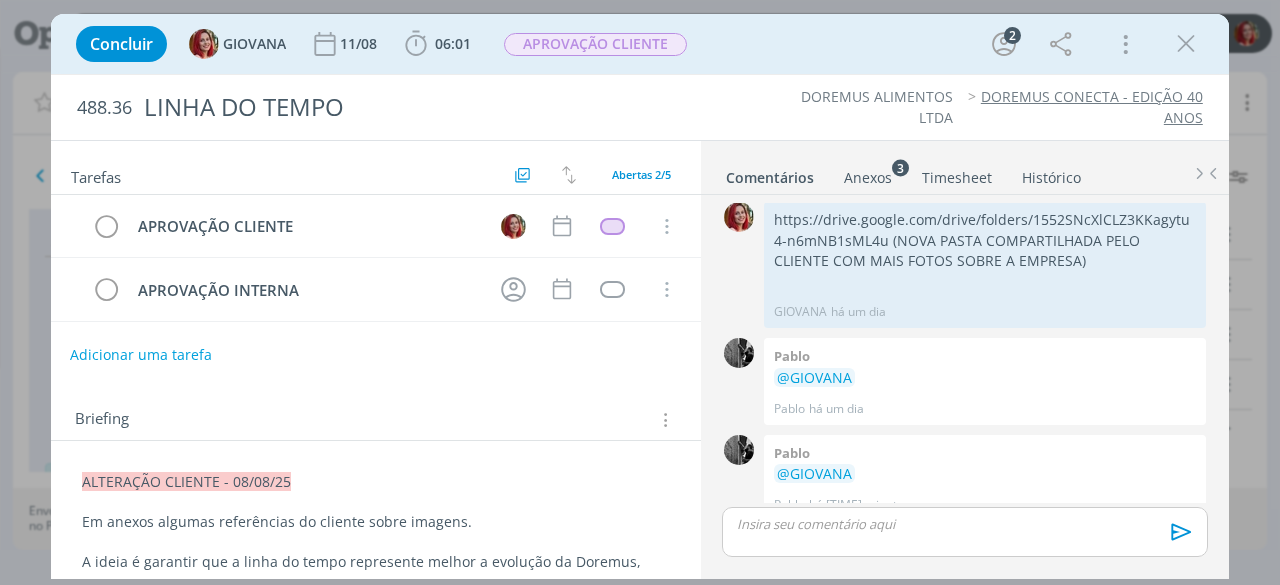 click on "Adicionar uma tarefa" at bounding box center (141, 355) 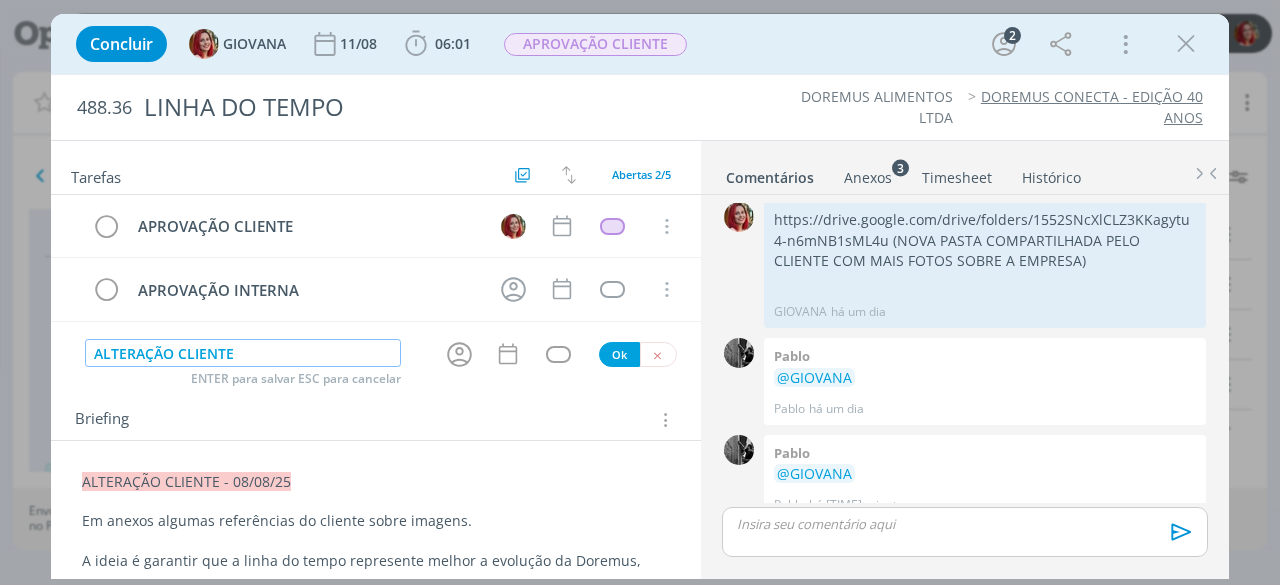 type on "ALTERAÇÃO CLIENTE" 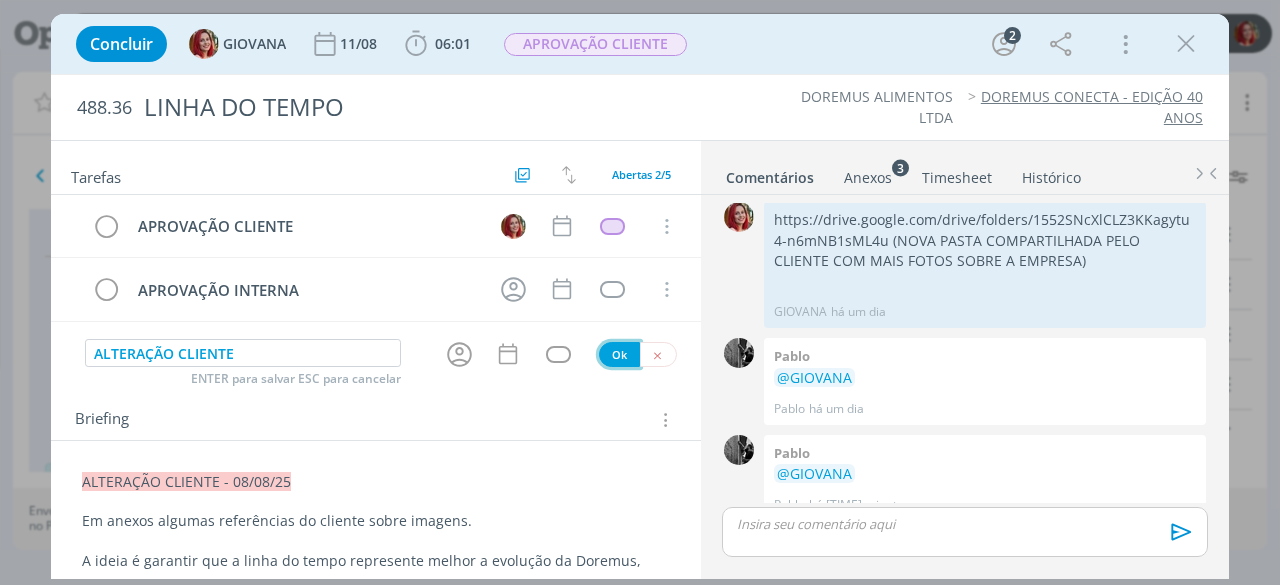click on "Ok" at bounding box center (619, 354) 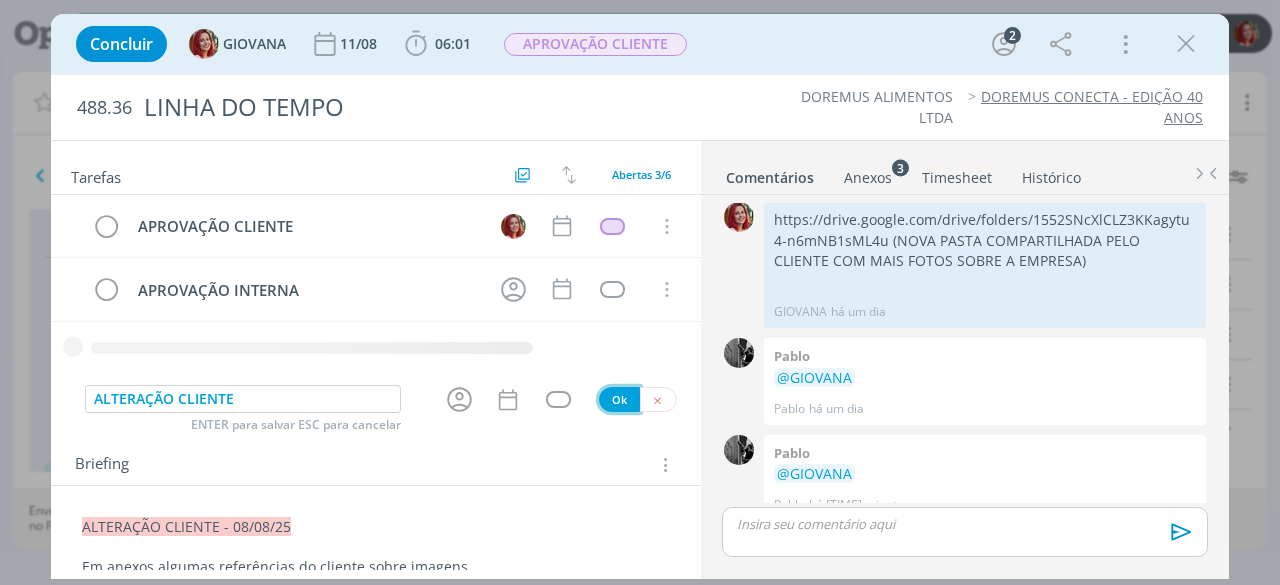 type 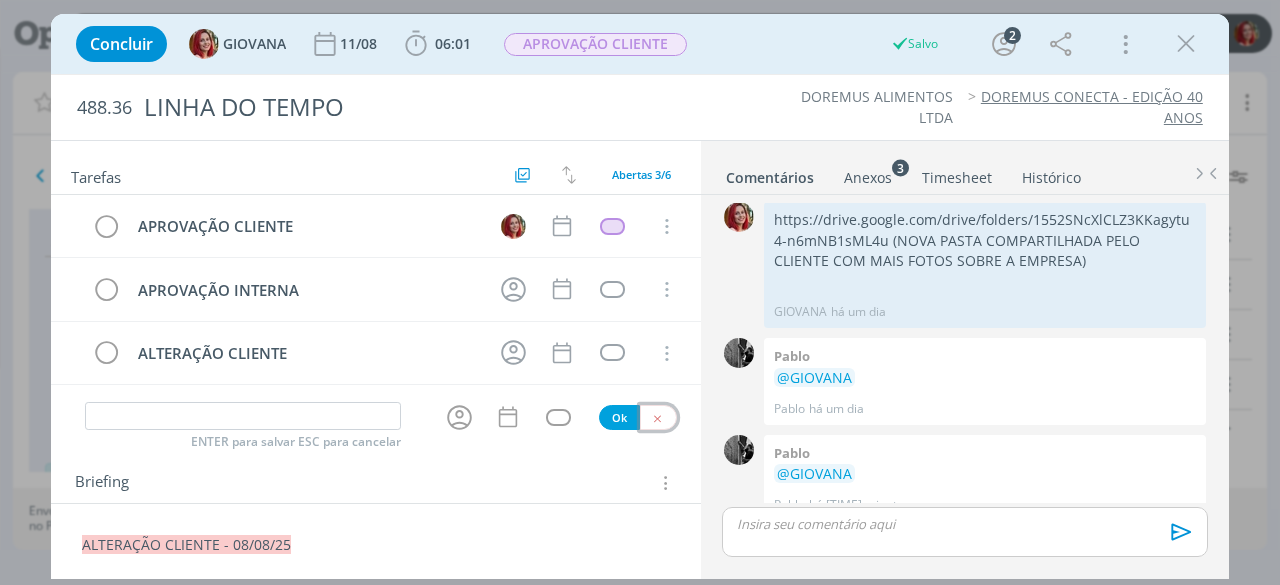 click at bounding box center (657, 418) 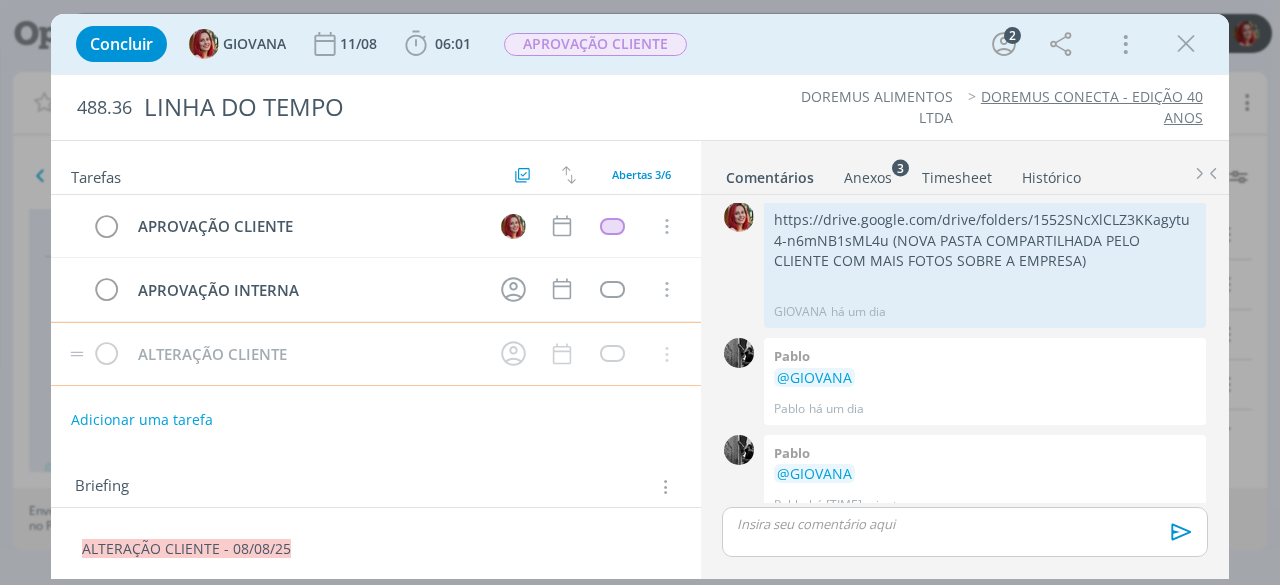 type 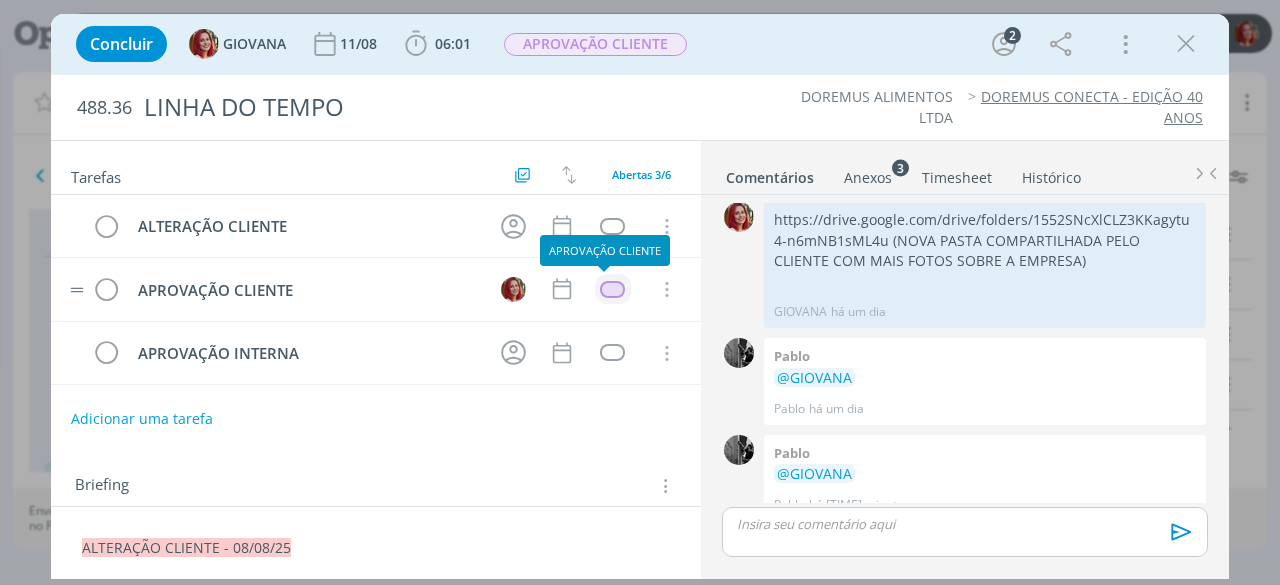 click at bounding box center [612, 289] 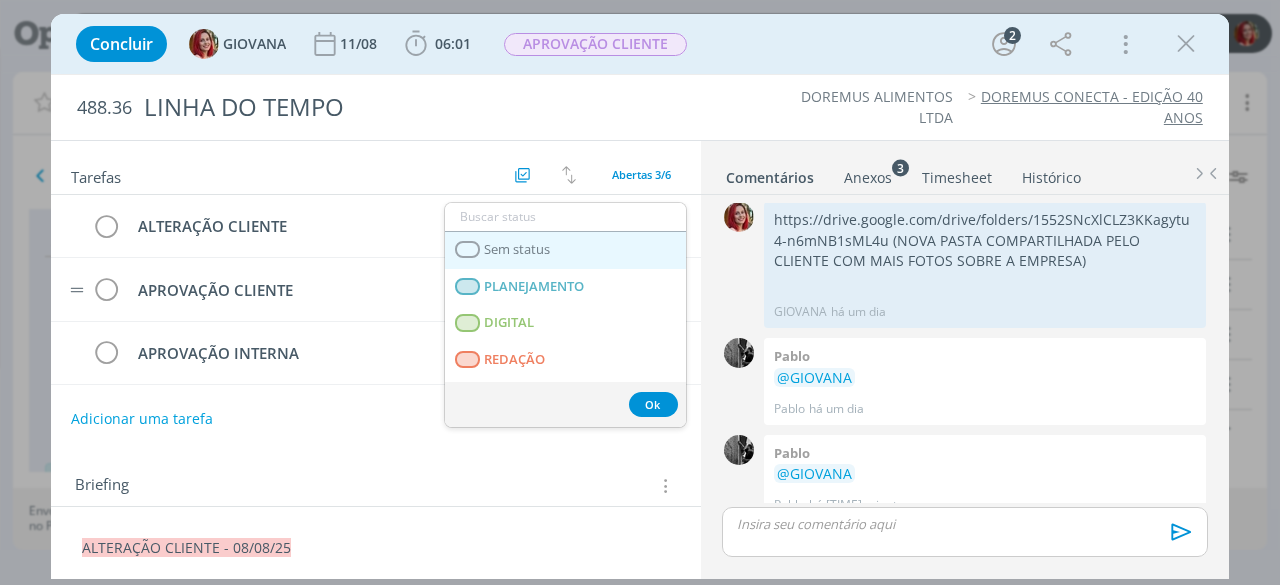 click on "Sem status" at bounding box center [565, 250] 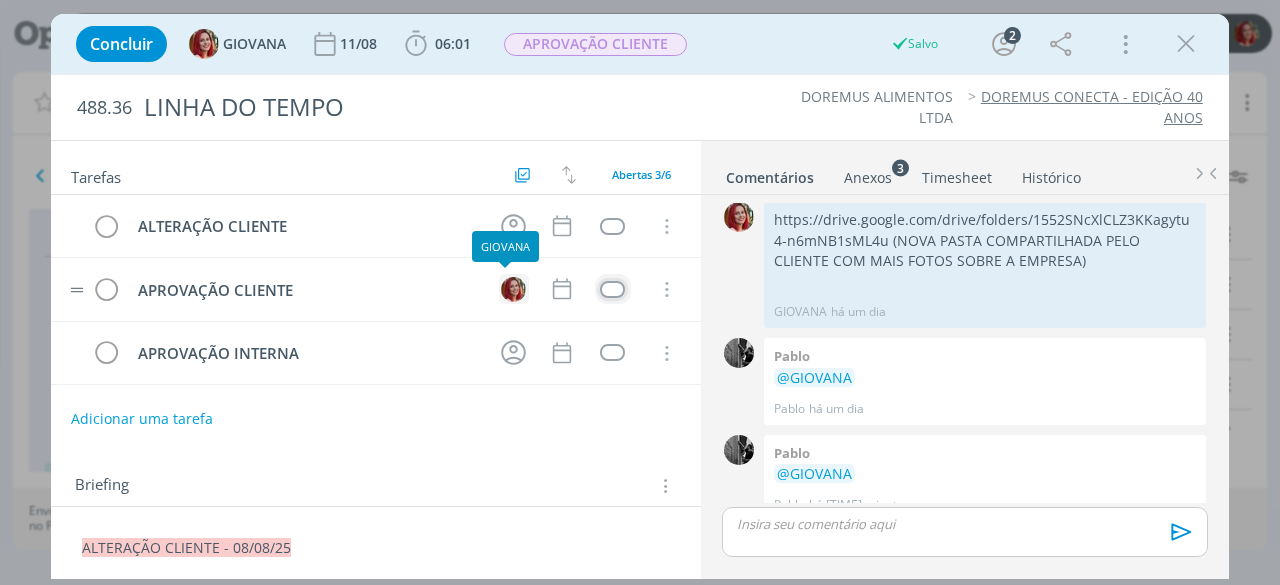 click at bounding box center [513, 289] 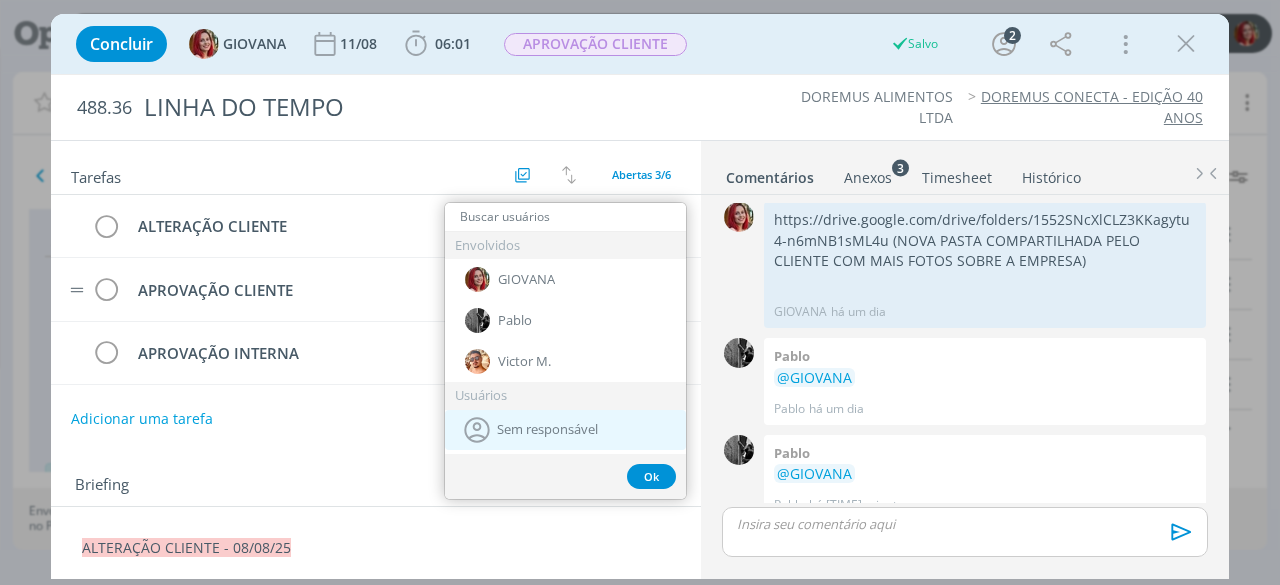 click on "Sem responsável" at bounding box center (547, 430) 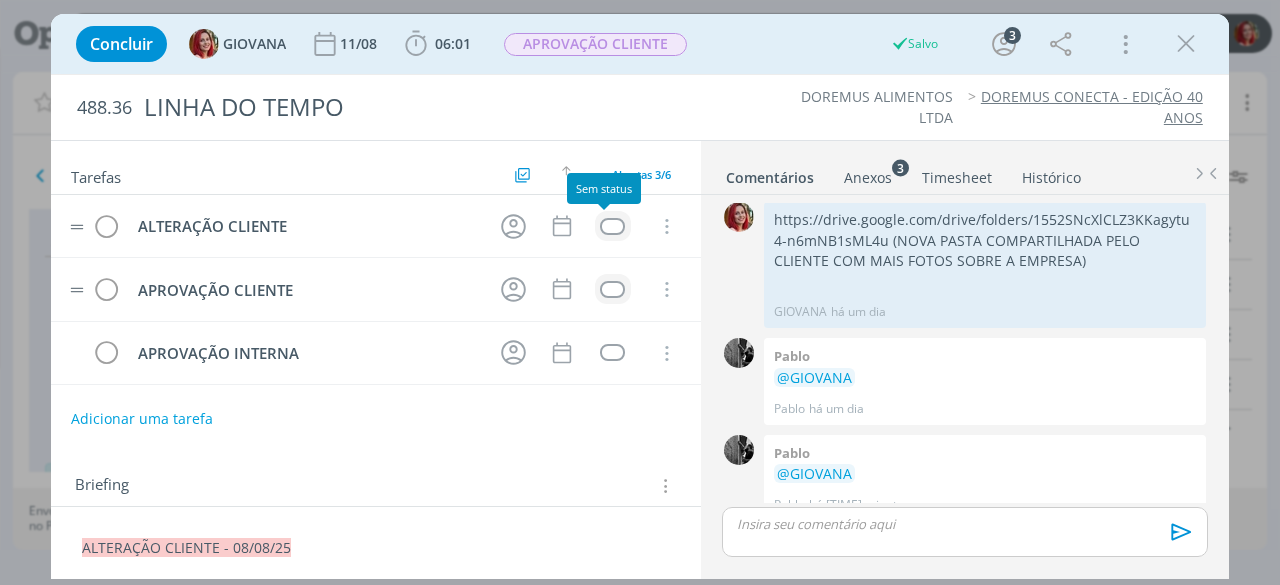 click at bounding box center (612, 226) 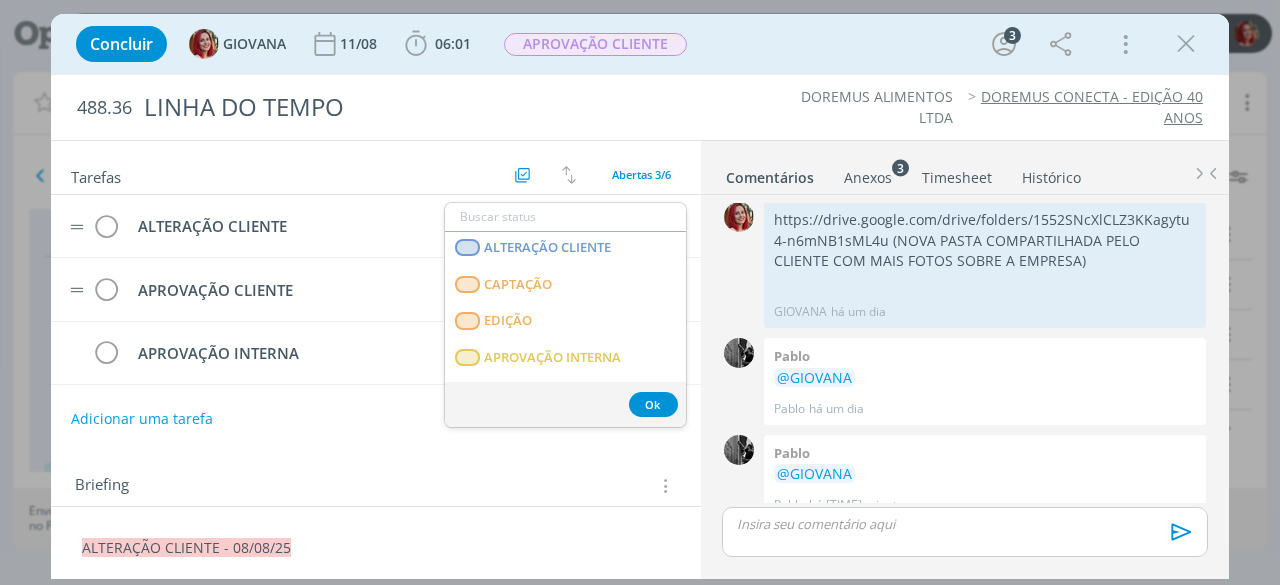 scroll, scrollTop: 510, scrollLeft: 0, axis: vertical 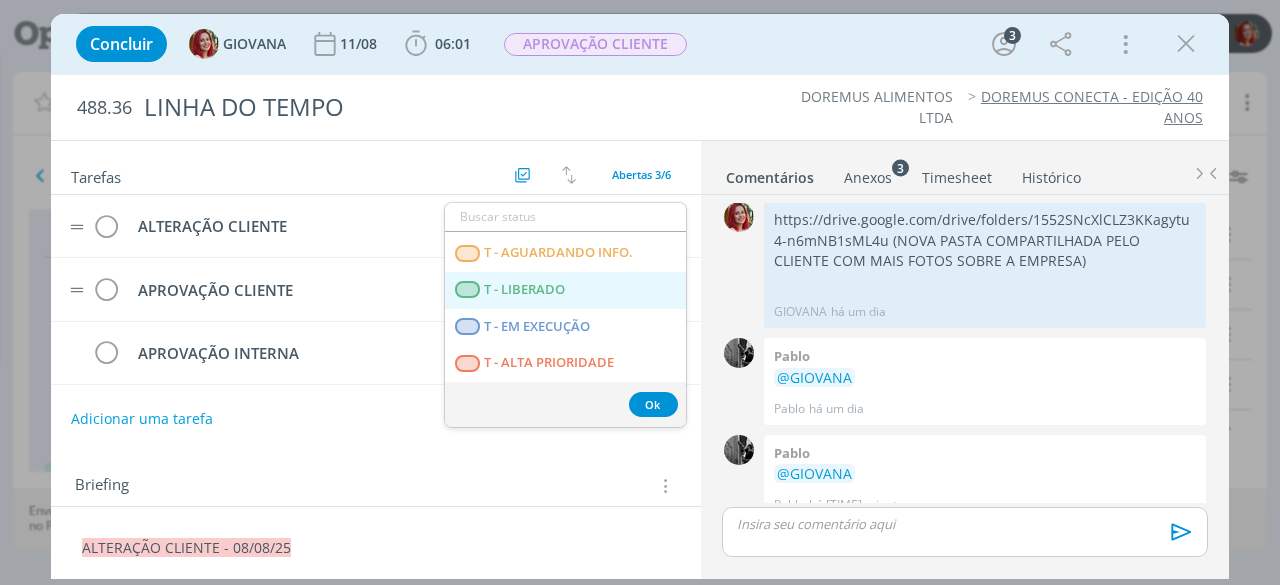 click on "T - LIBERADO" at bounding box center [565, 290] 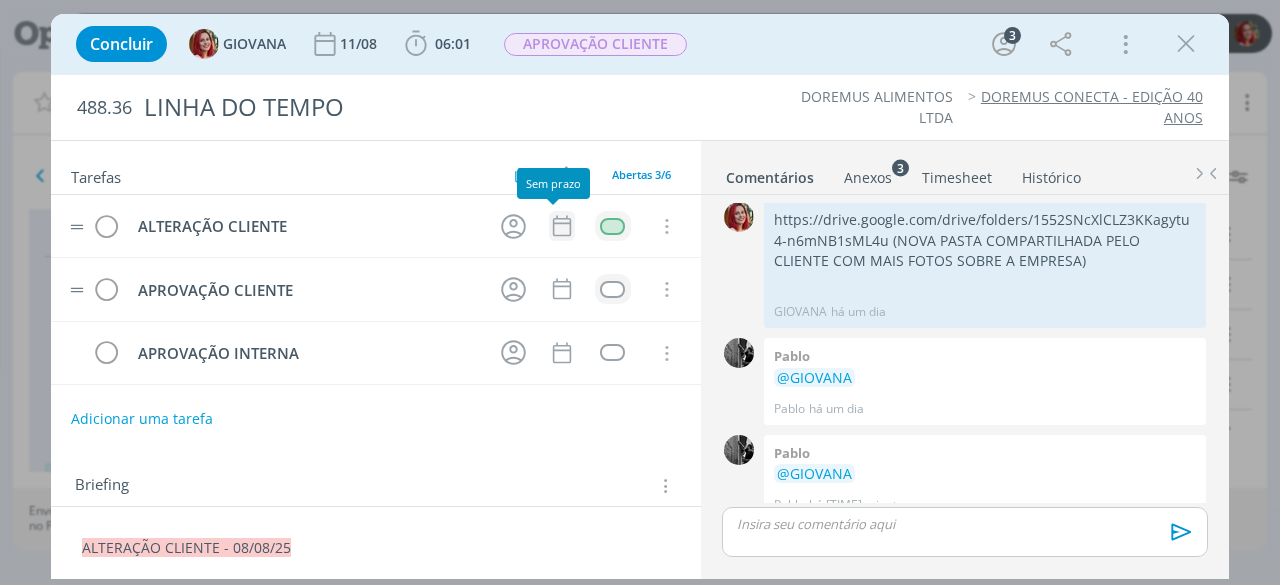 click 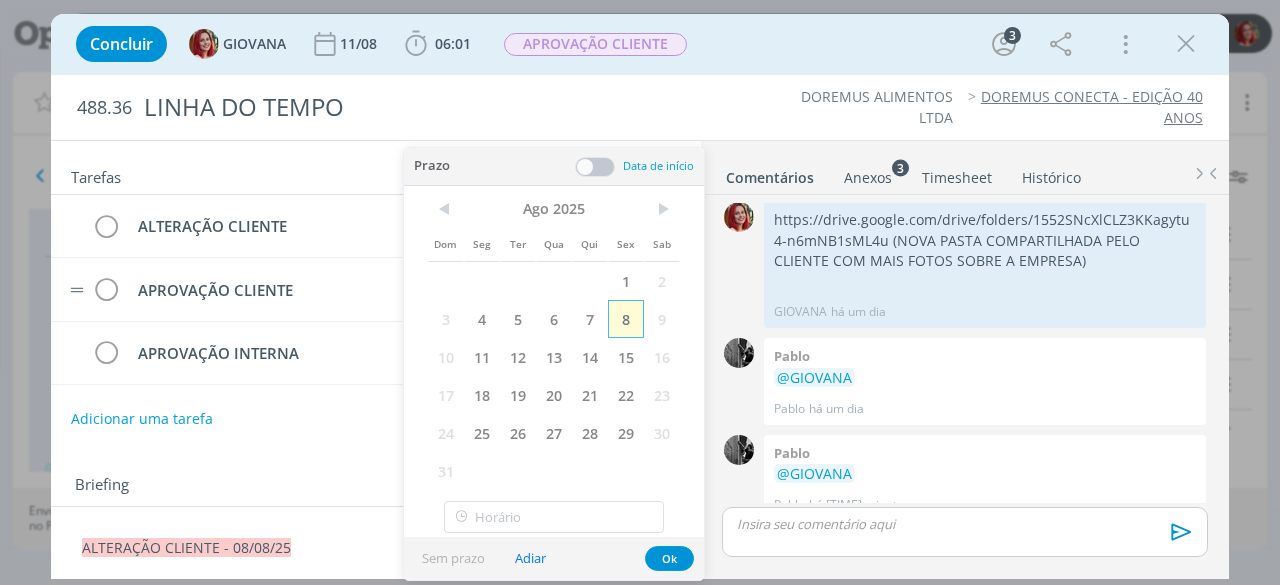 click on "8" at bounding box center (626, 319) 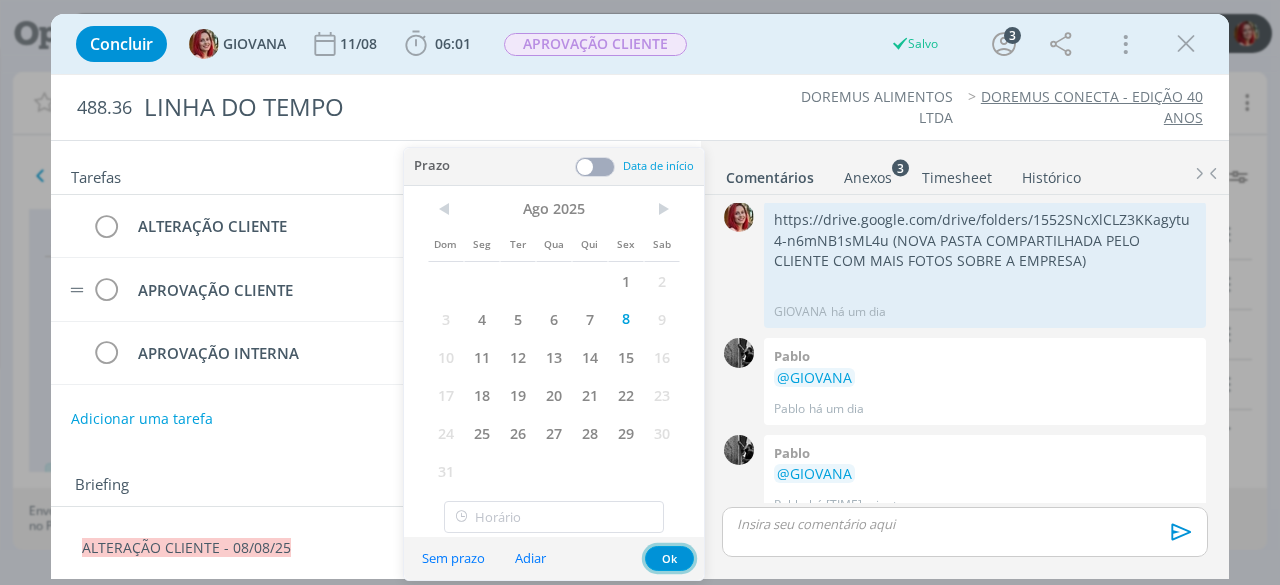 click on "Ok" at bounding box center [669, 558] 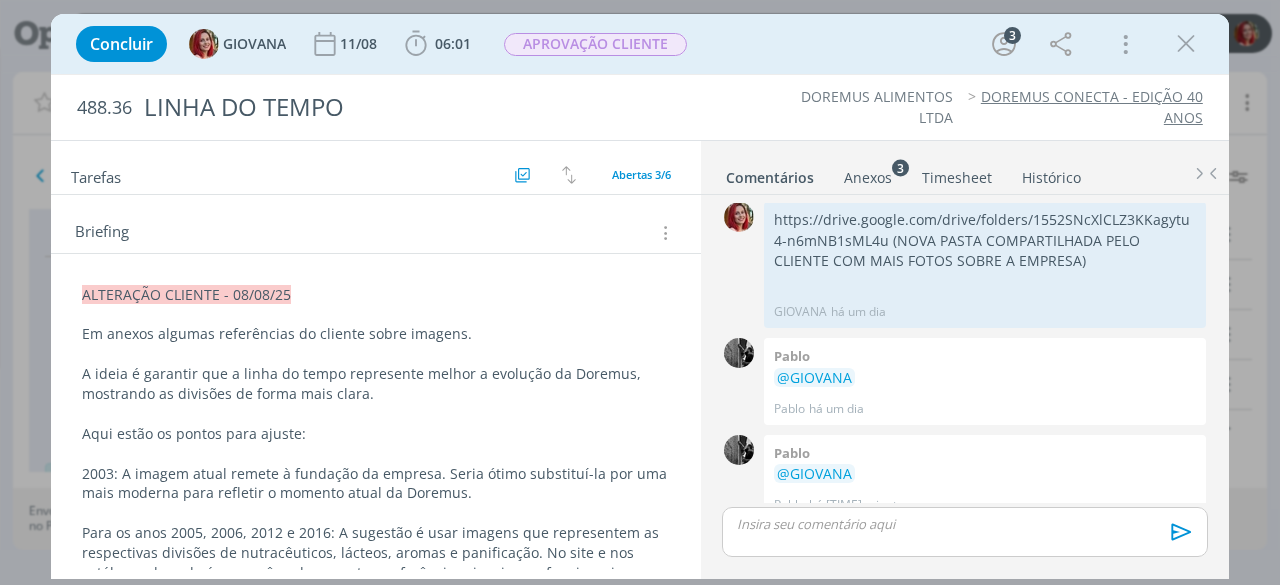 scroll, scrollTop: 228, scrollLeft: 0, axis: vertical 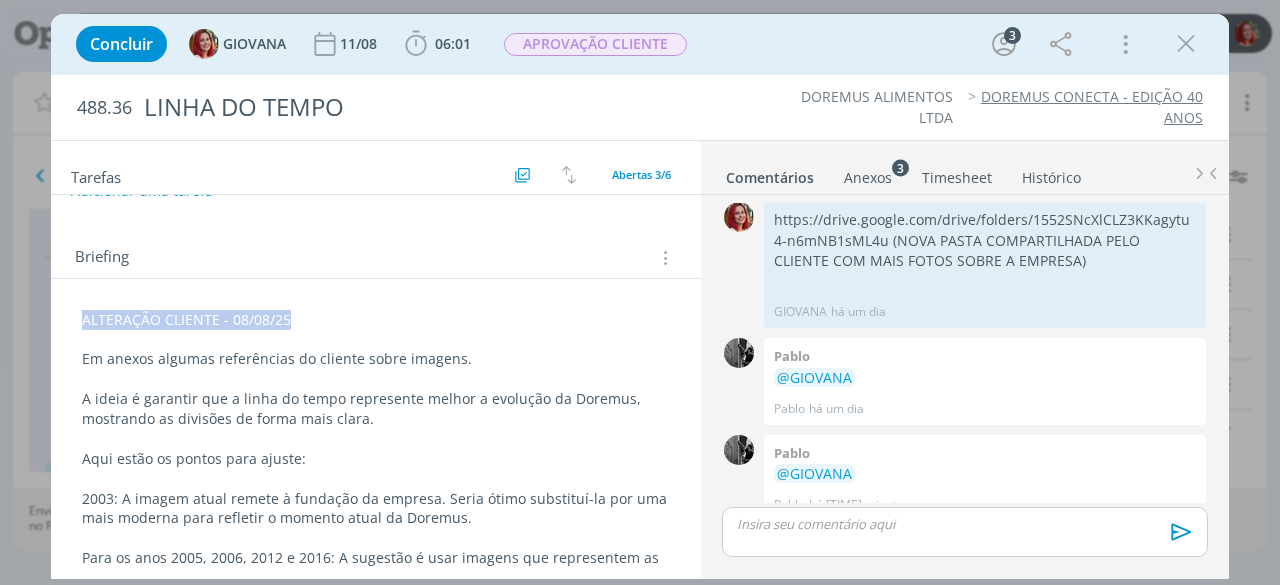 drag, startPoint x: 295, startPoint y: 305, endPoint x: 0, endPoint y: 309, distance: 295.02713 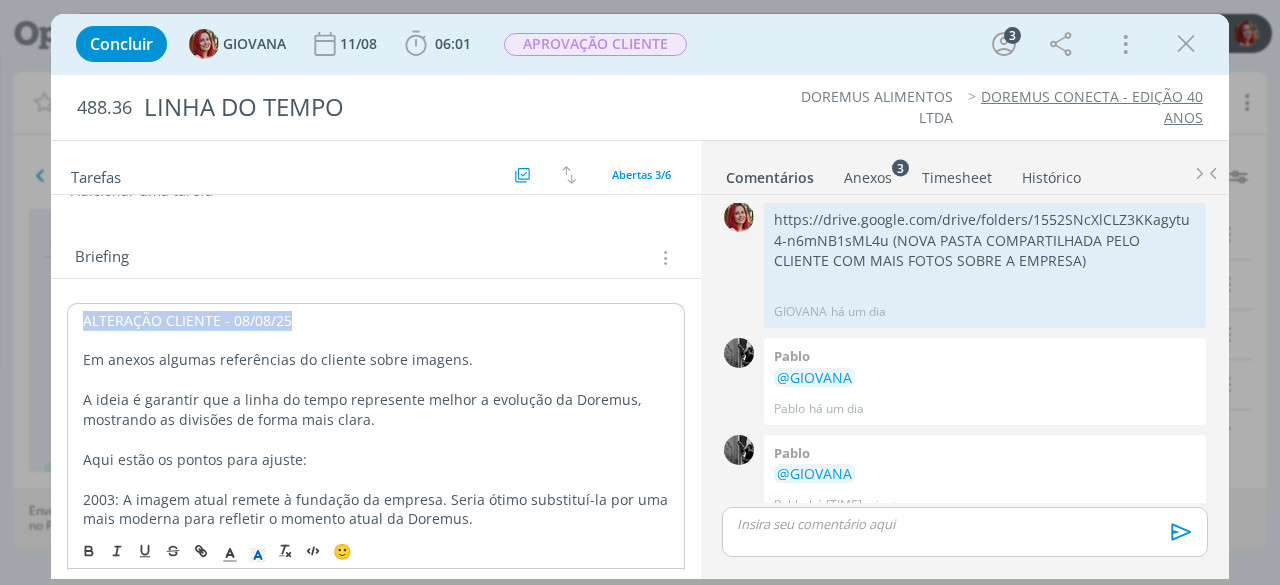 copy on "ALTERAÇÃO CLIENTE - 08/08/25" 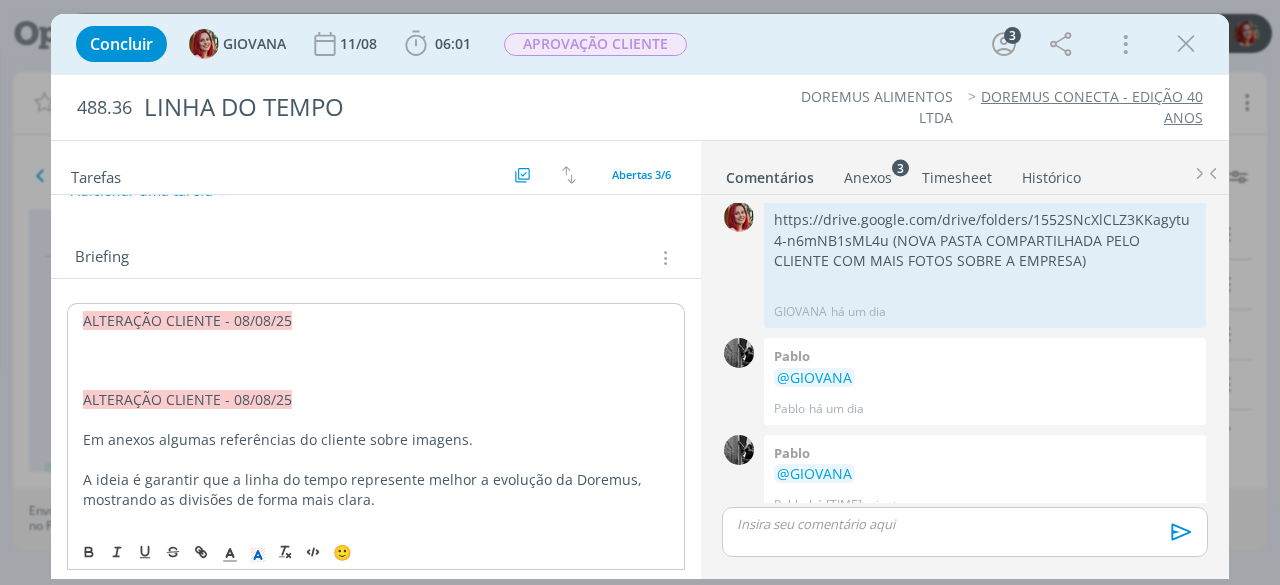 click at bounding box center [376, 360] 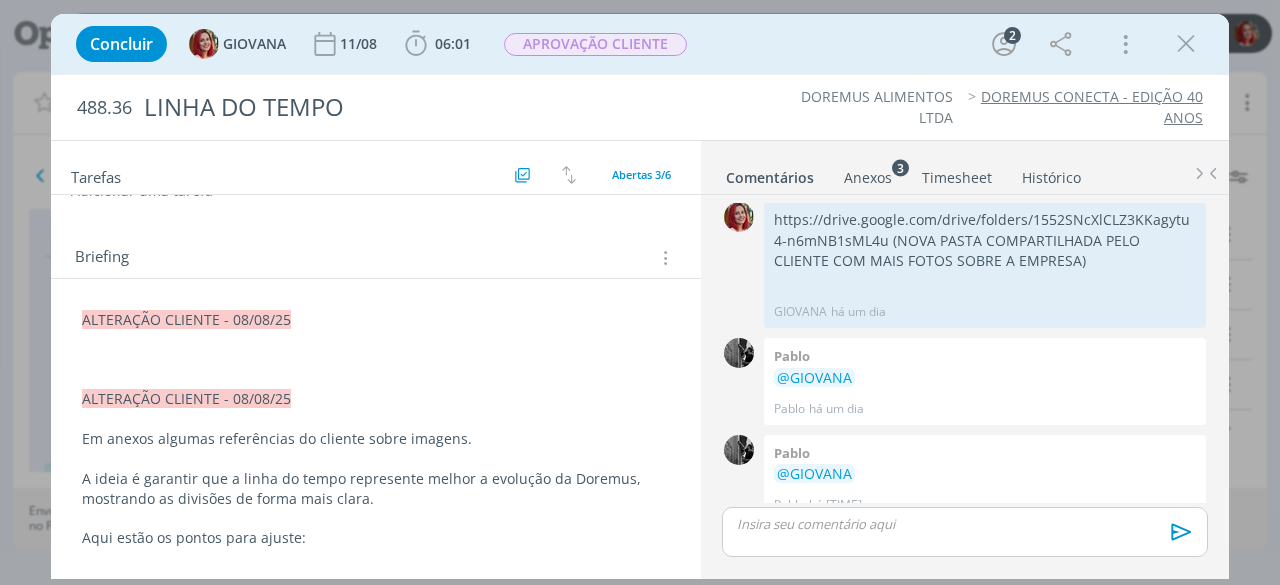 click at bounding box center (376, 359) 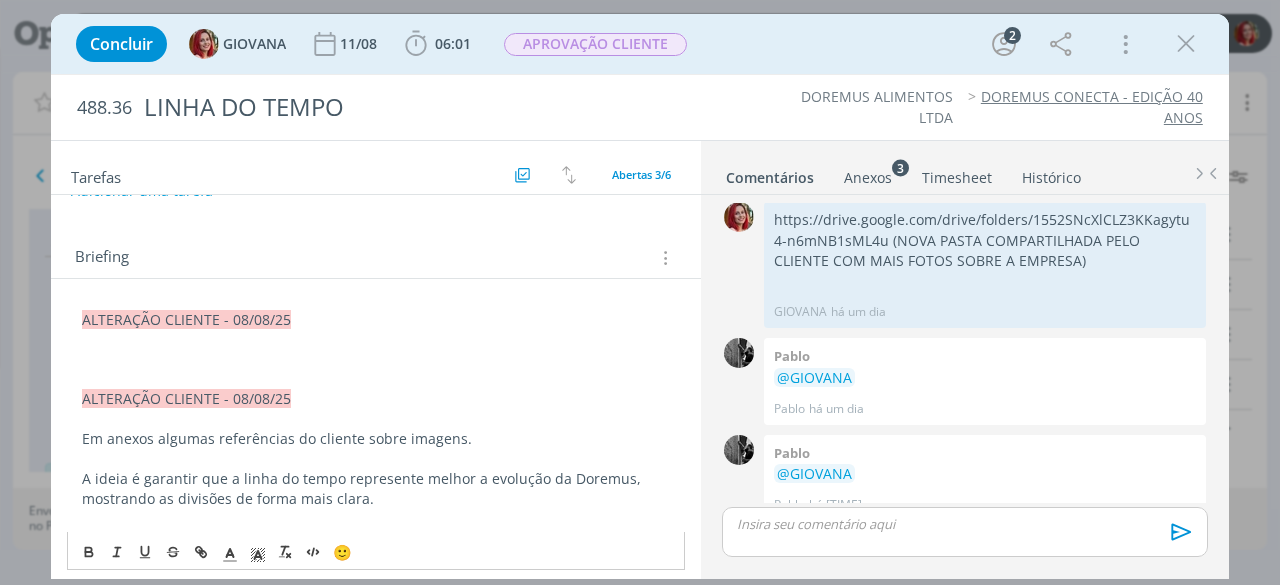 type 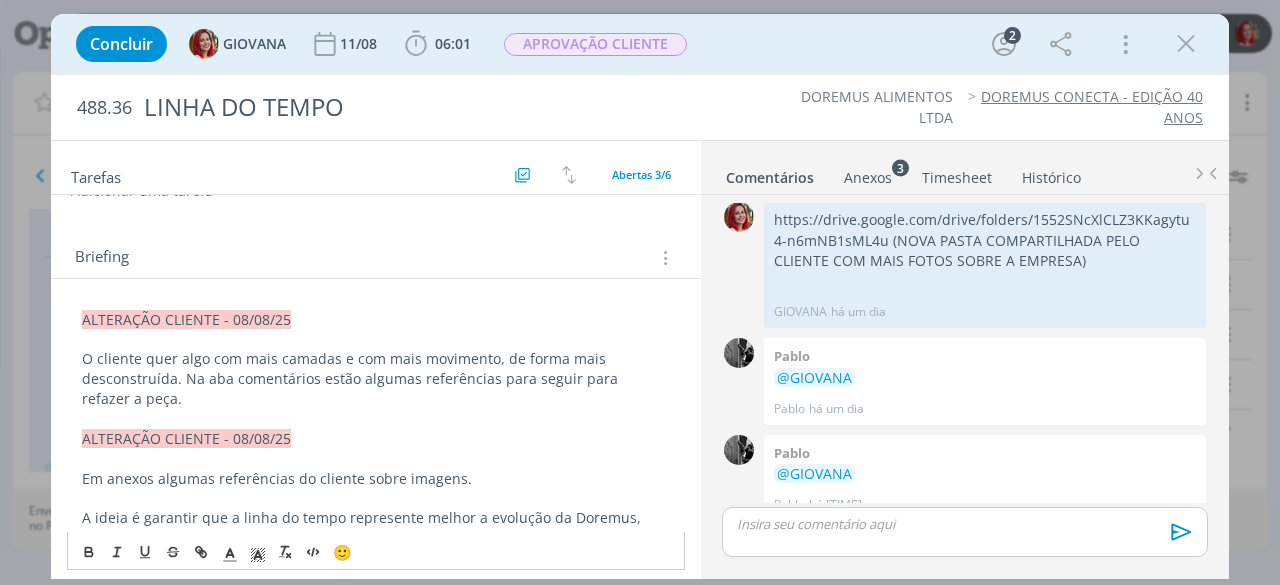 click at bounding box center [965, 532] 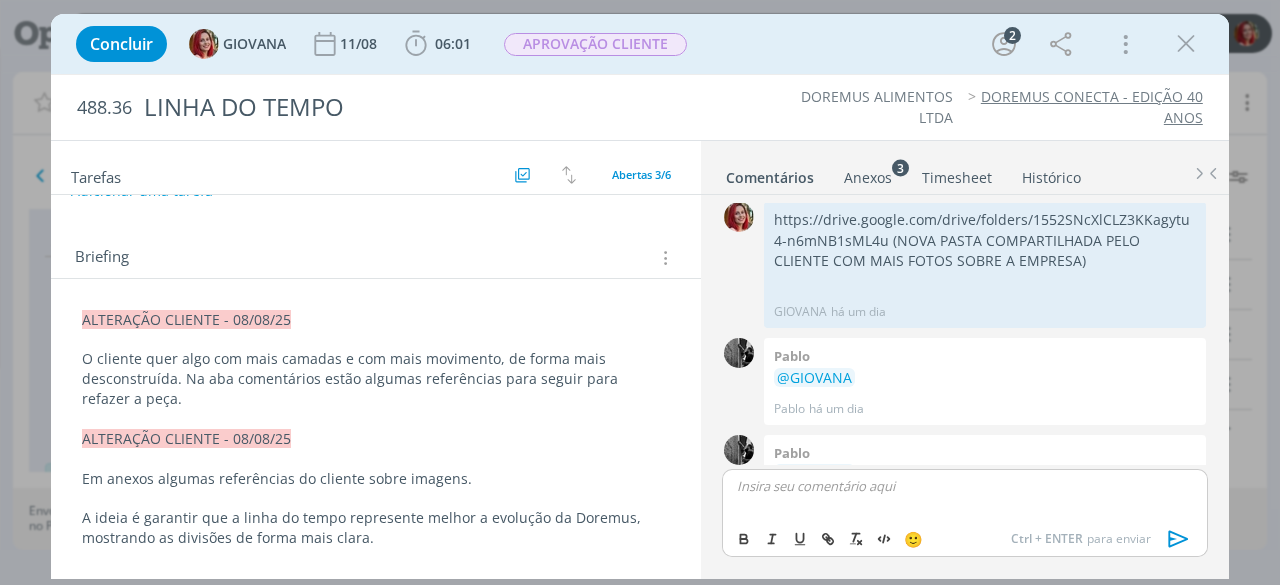scroll, scrollTop: 877, scrollLeft: 0, axis: vertical 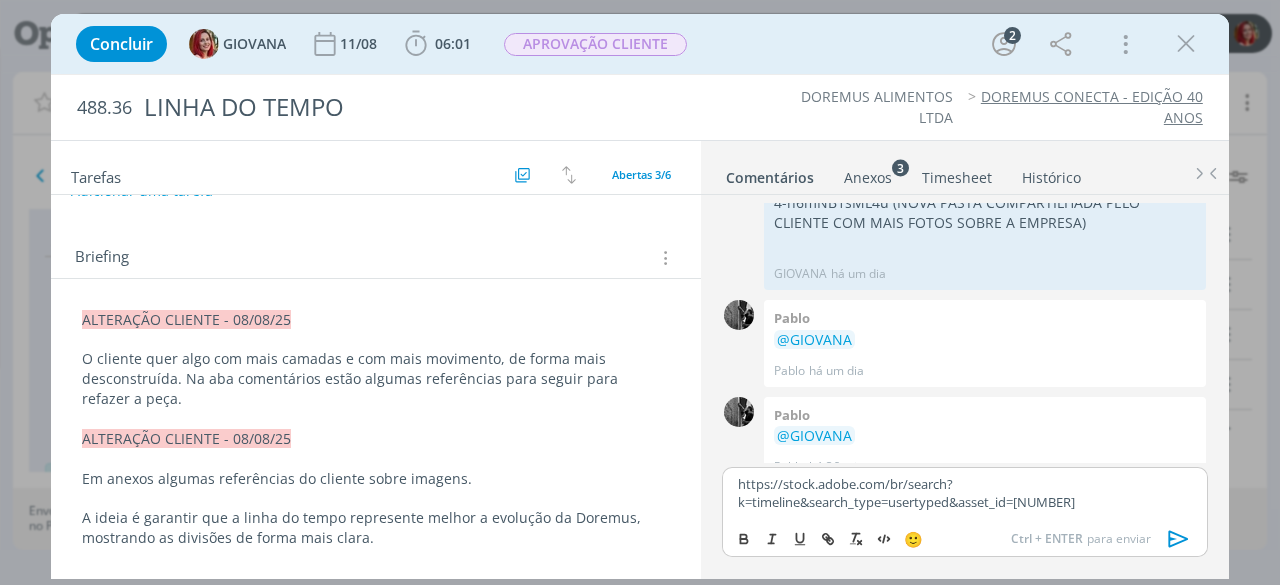 type 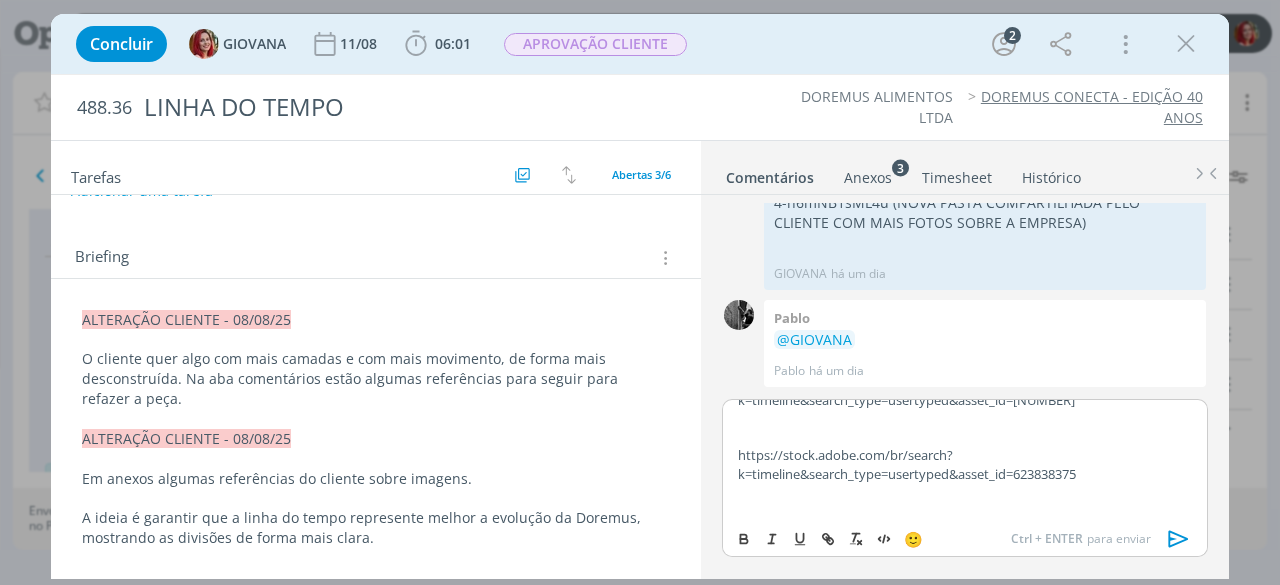 scroll, scrollTop: 53, scrollLeft: 0, axis: vertical 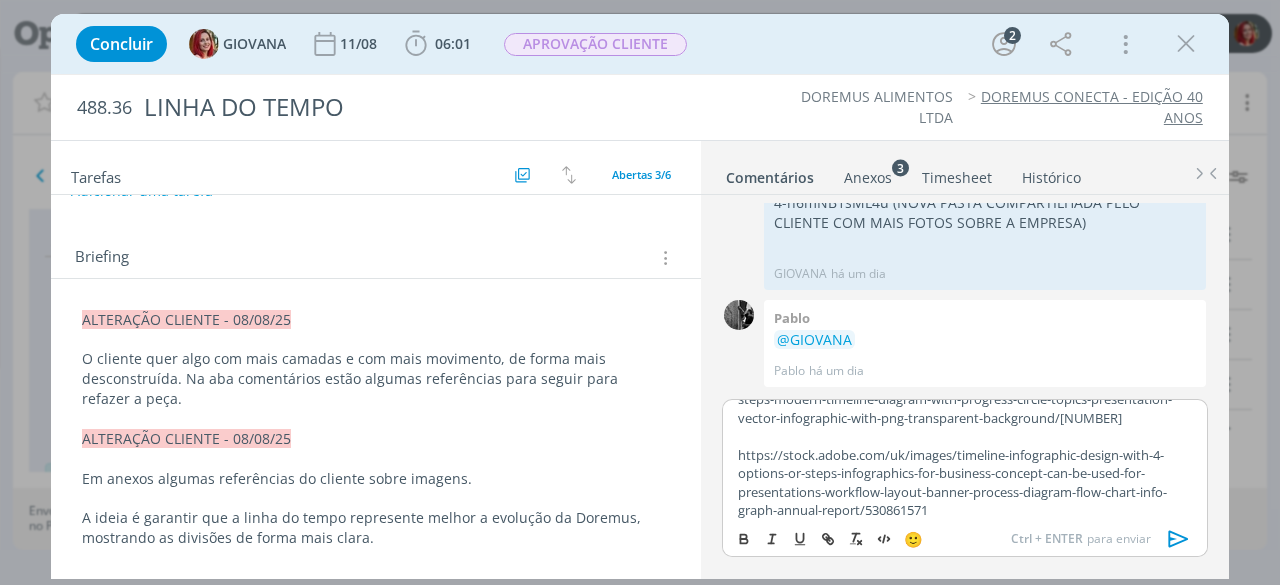 click on "https://stock.adobe.com/uk/images/timeline-infographic-design-with-4-options-or-steps-infographics-for-business-concept-can-be-used-for-presentations-workflow-layout-banner-process-diagram-flow-chart-info-graph-annual-report/530861571" at bounding box center [965, 483] 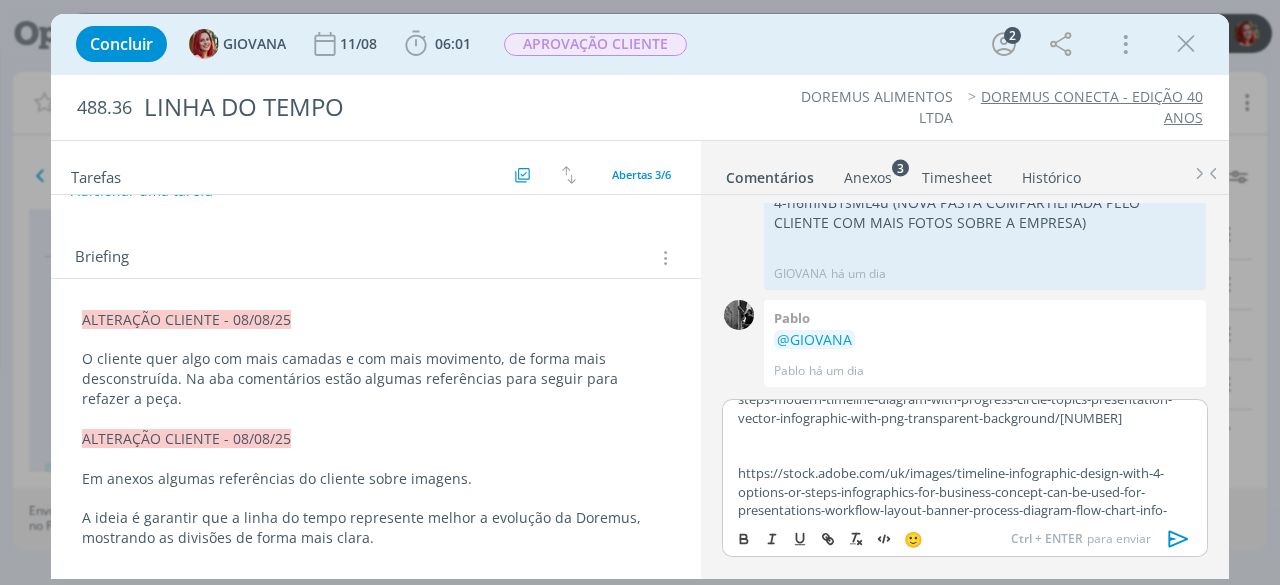 click on "https://stock.adobe.com/uk/images/timeline-infographic-design-with-4-options-or-steps-infographics-for-business-concept-can-be-used-for-presentations-workflow-layout-banner-process-diagram-flow-chart-info-graph-annual-report/530861571" at bounding box center (965, 501) 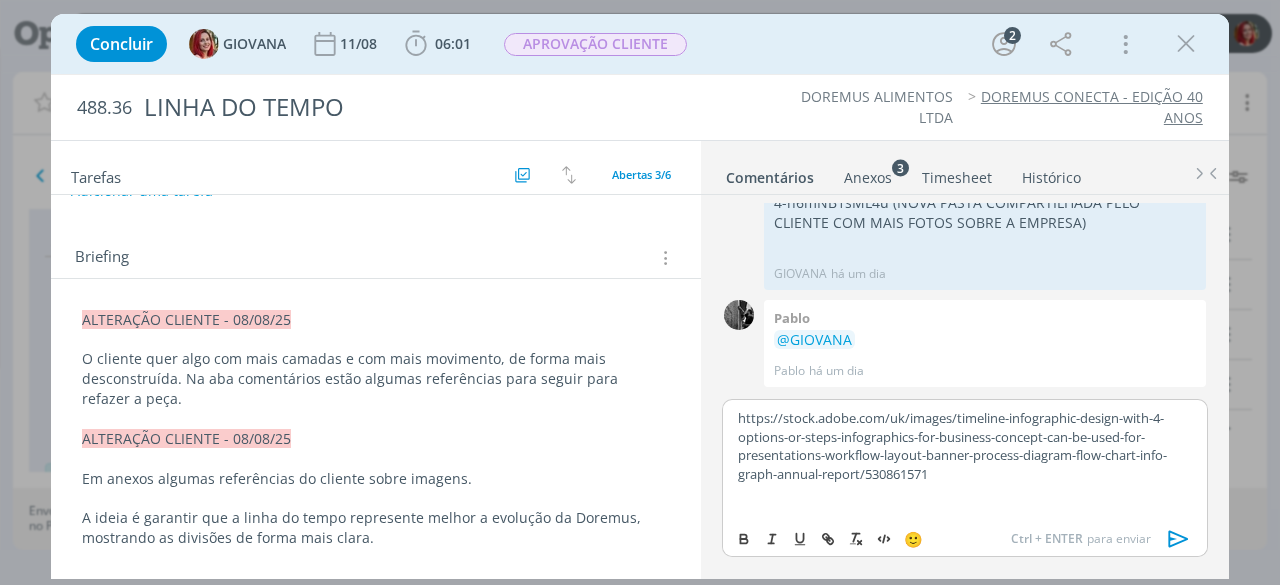 scroll, scrollTop: 330, scrollLeft: 0, axis: vertical 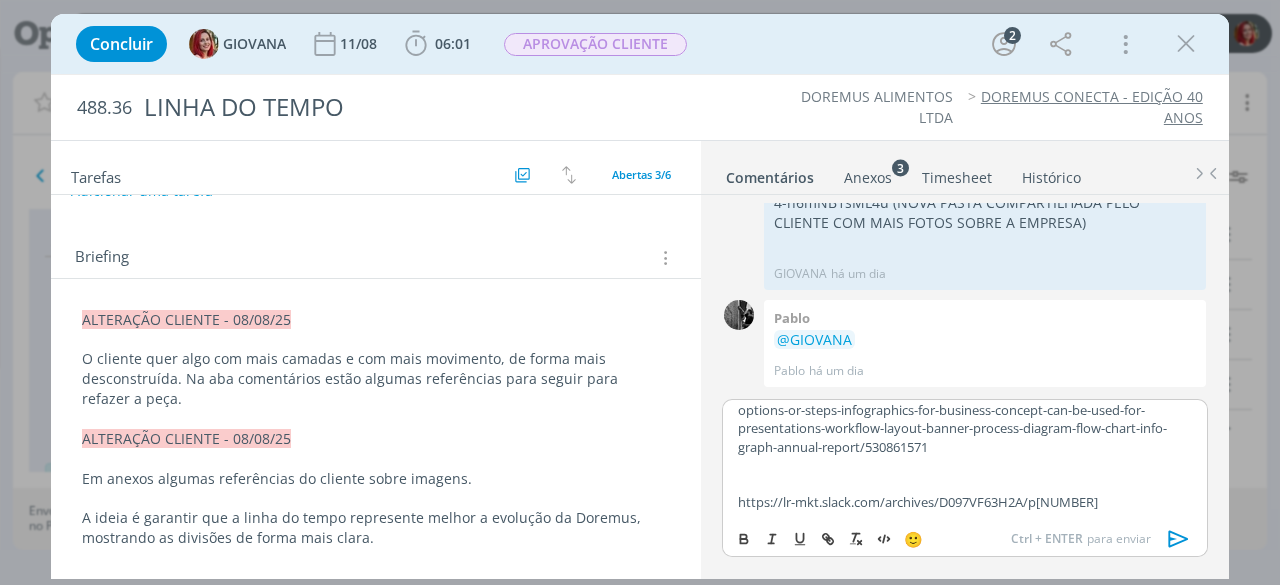 drag, startPoint x: 1155, startPoint y: 501, endPoint x: 674, endPoint y: 521, distance: 481.41562 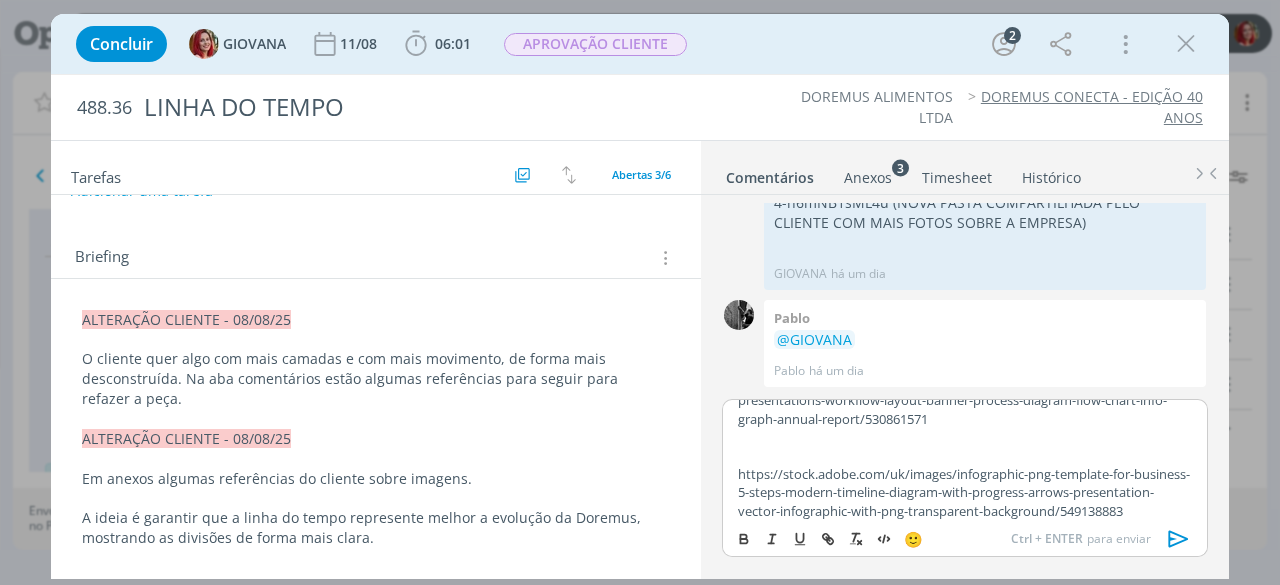 scroll, scrollTop: 367, scrollLeft: 0, axis: vertical 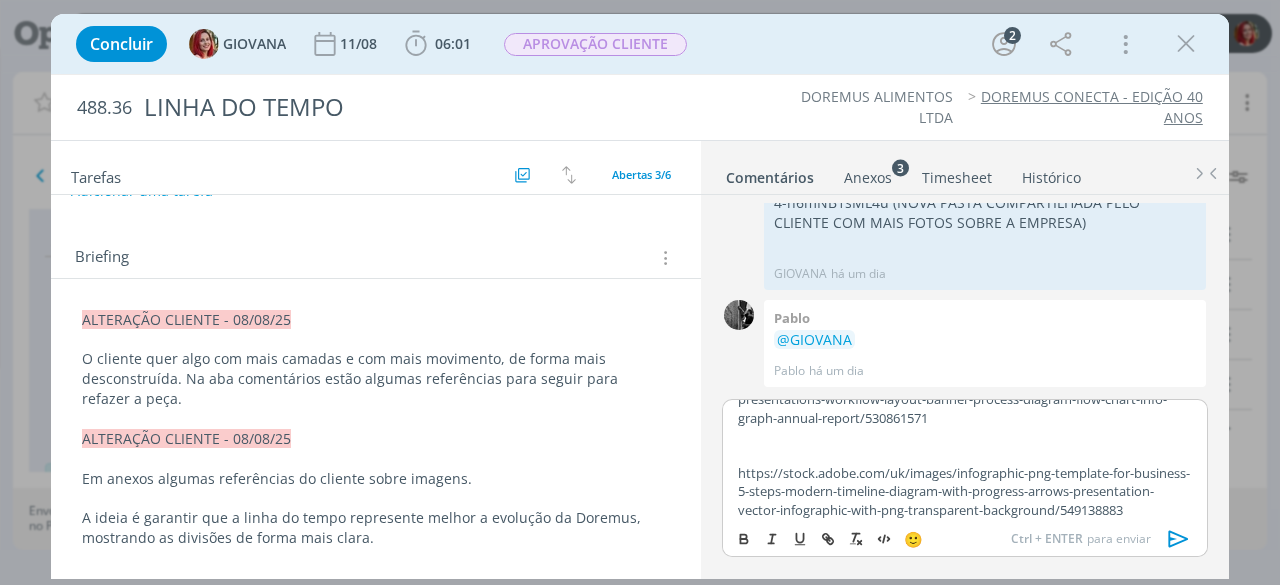 click 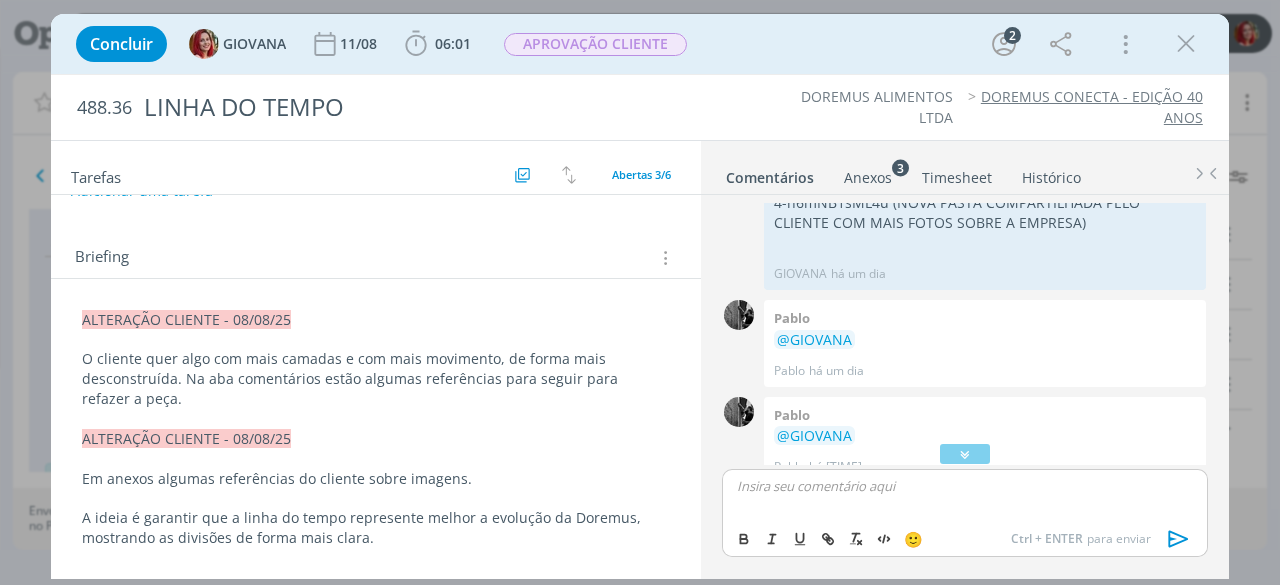 scroll, scrollTop: 0, scrollLeft: 0, axis: both 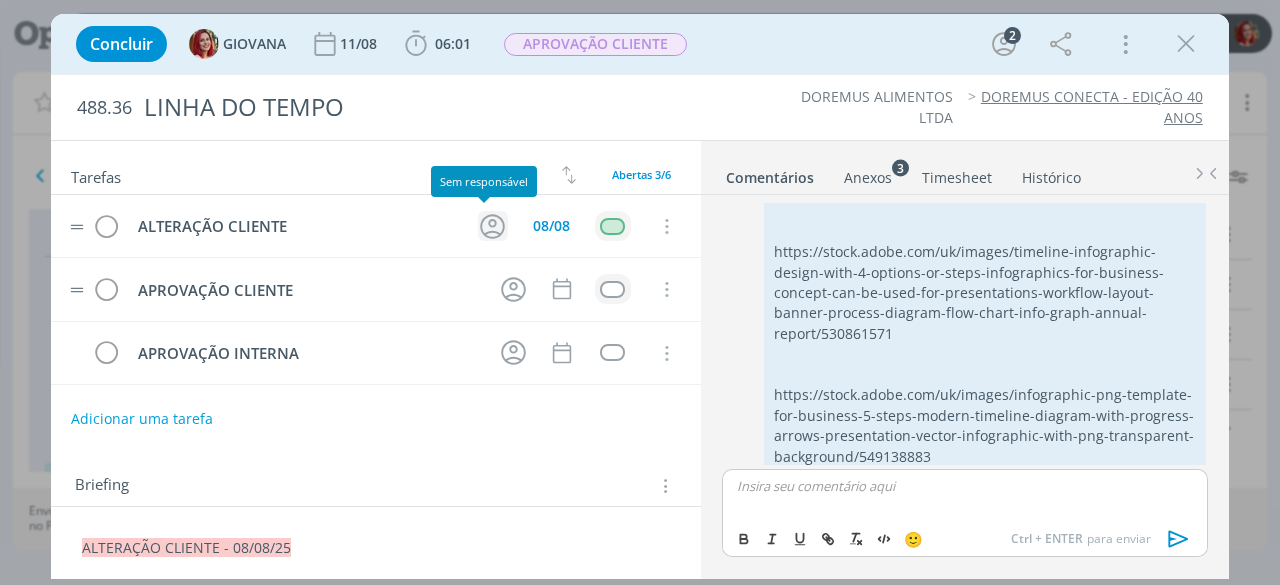 click 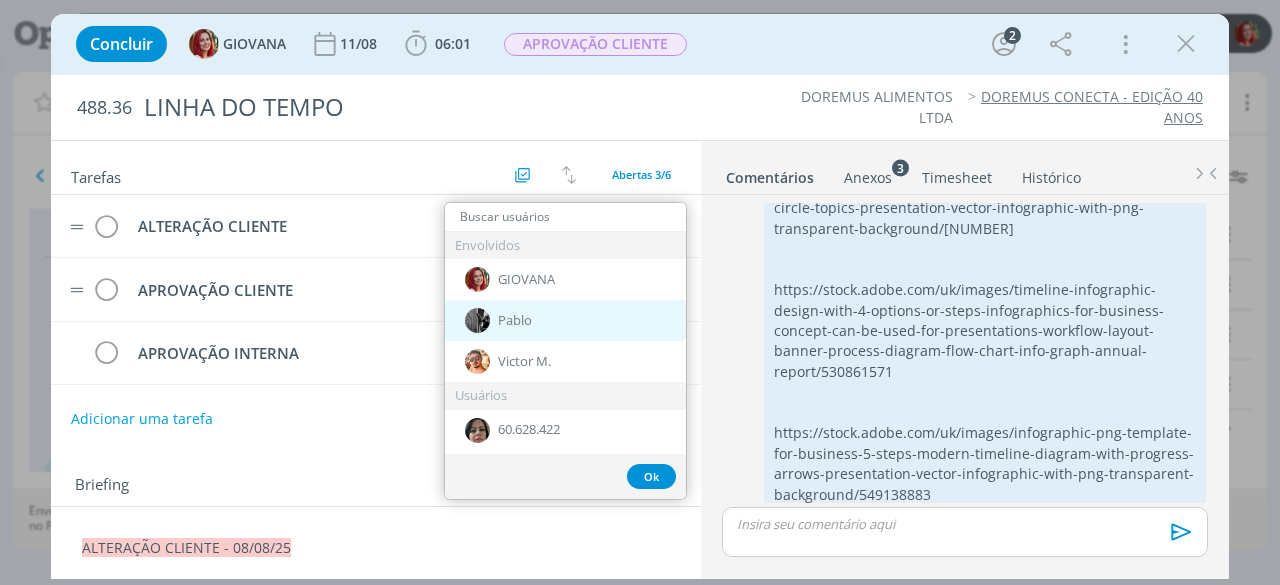 click on "Pablo" at bounding box center [565, 320] 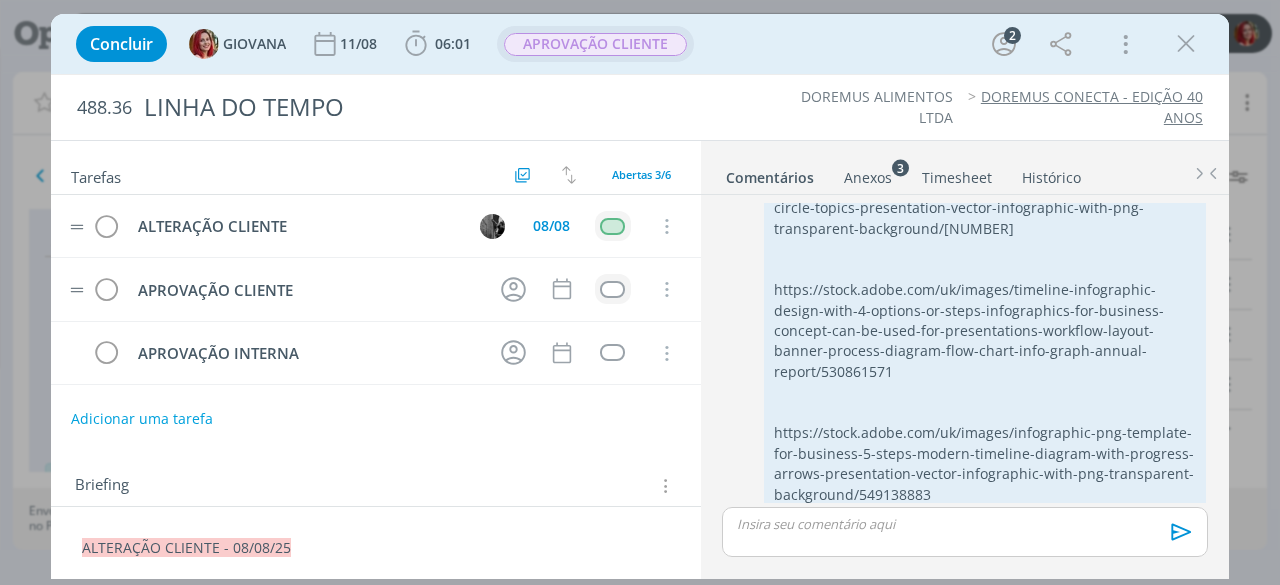 click on "APROVAÇÃO CLIENTE" at bounding box center (595, 44) 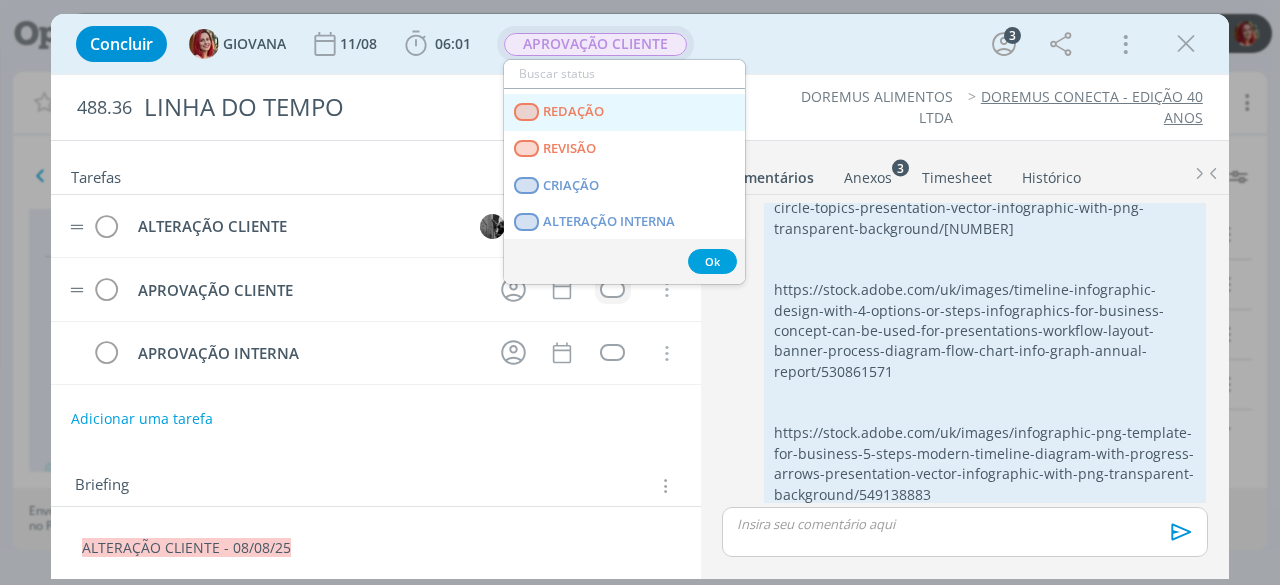 scroll, scrollTop: 100, scrollLeft: 0, axis: vertical 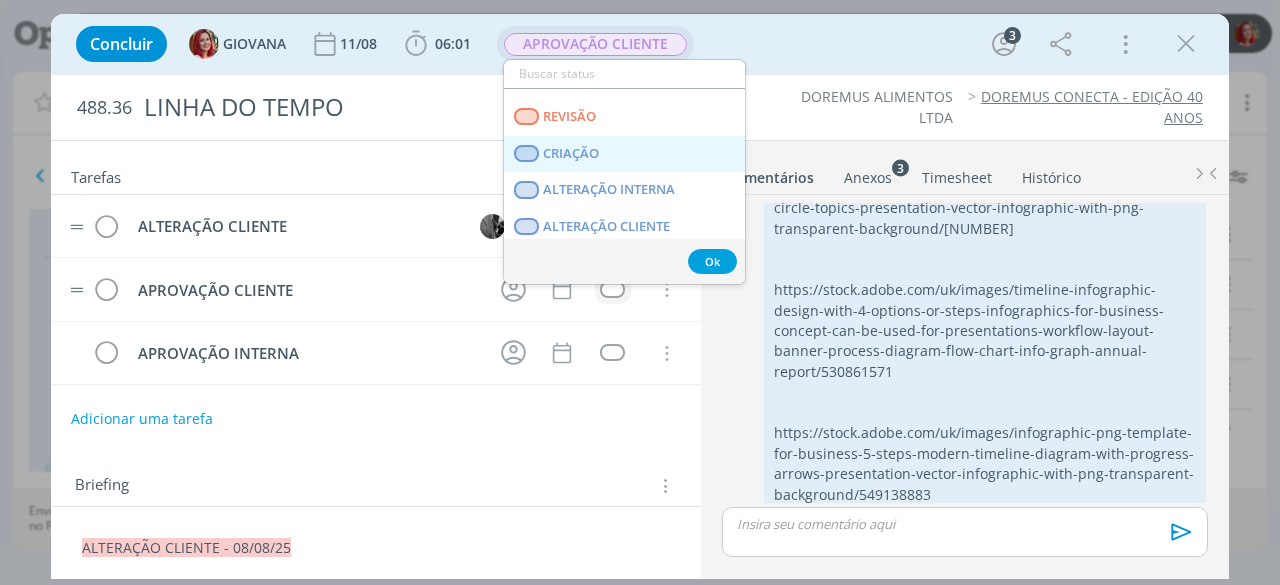 click on "CRIAÇÃO" at bounding box center (572, 154) 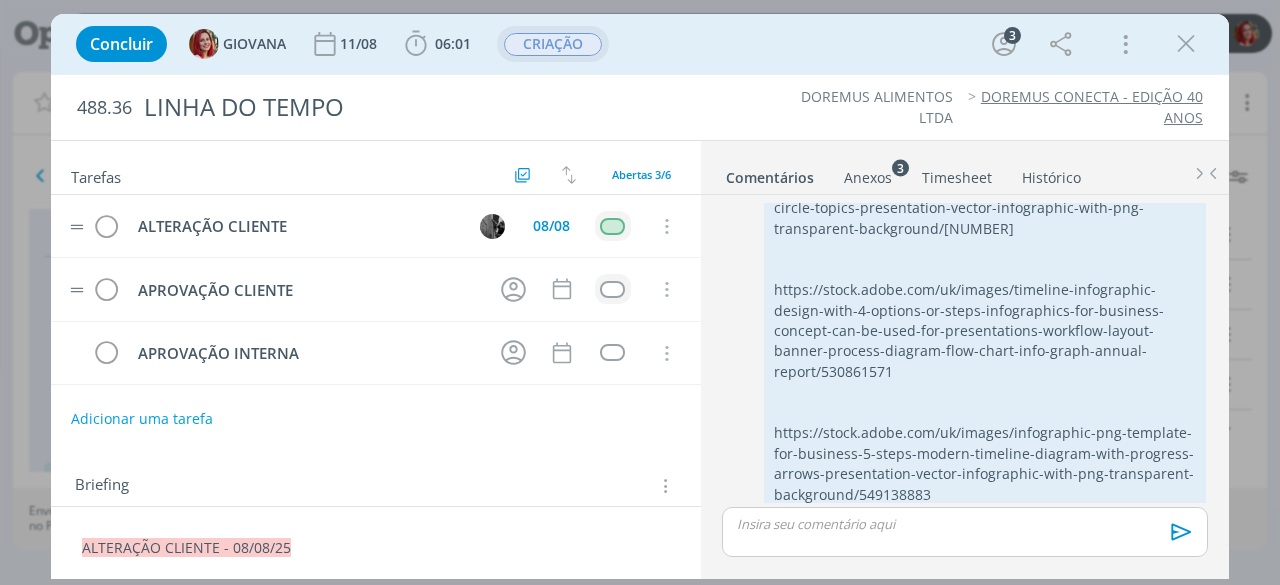 click on "Concluir
[NAME]
[DATE]
[TIME]
Iniciar
Apontar
Data * [DATE] Horas * [TIME] Tarefa Selecione a tarefa Descrição *  Retrabalho  Apontar Realizado Estimado [TIME] / [TIME] CRIAÇÃO 3 Mais Informações
Copiar Link
Duplicar Job Mover Job de Projeto Exportar/Imprimir Job
Cancelar" at bounding box center (640, 44) 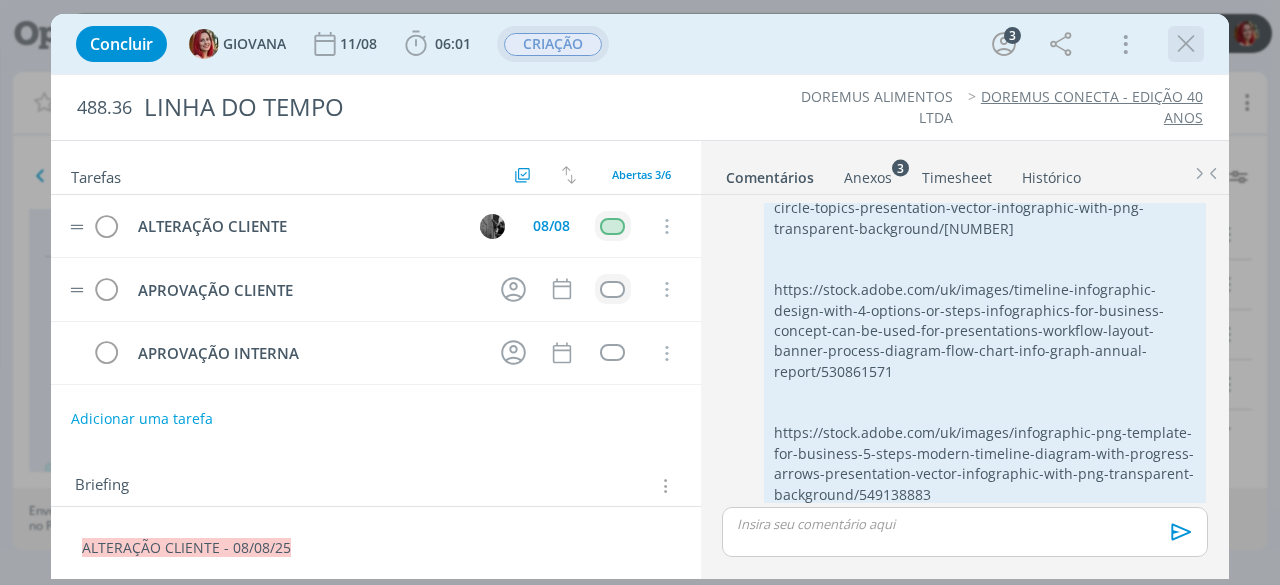 click at bounding box center [1186, 44] 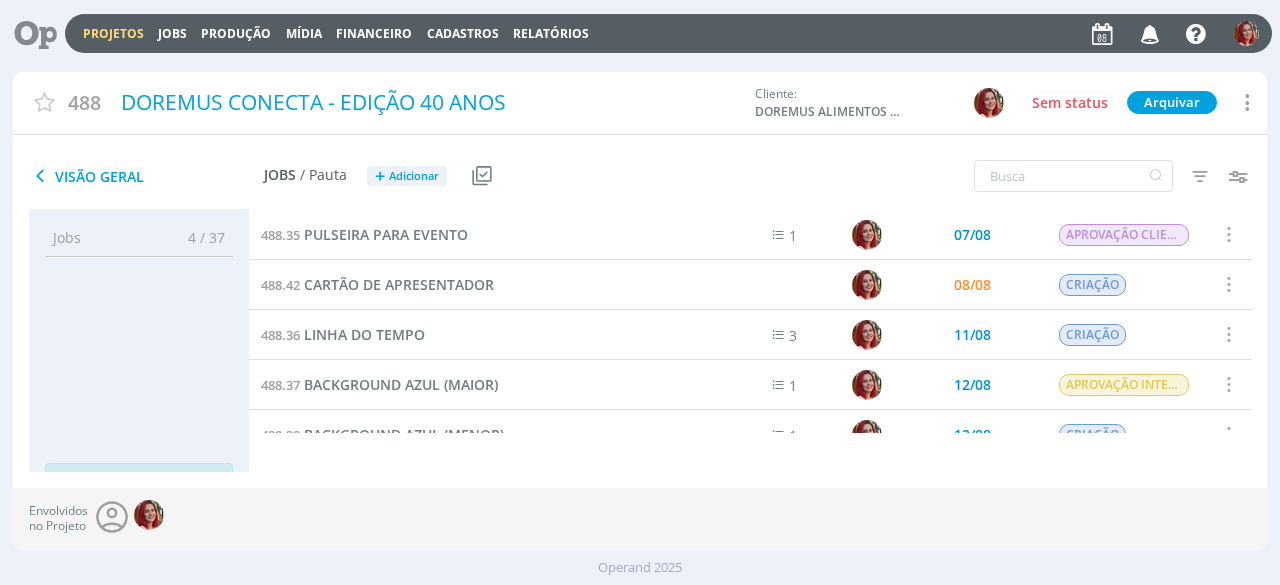 click at bounding box center (28, 33) 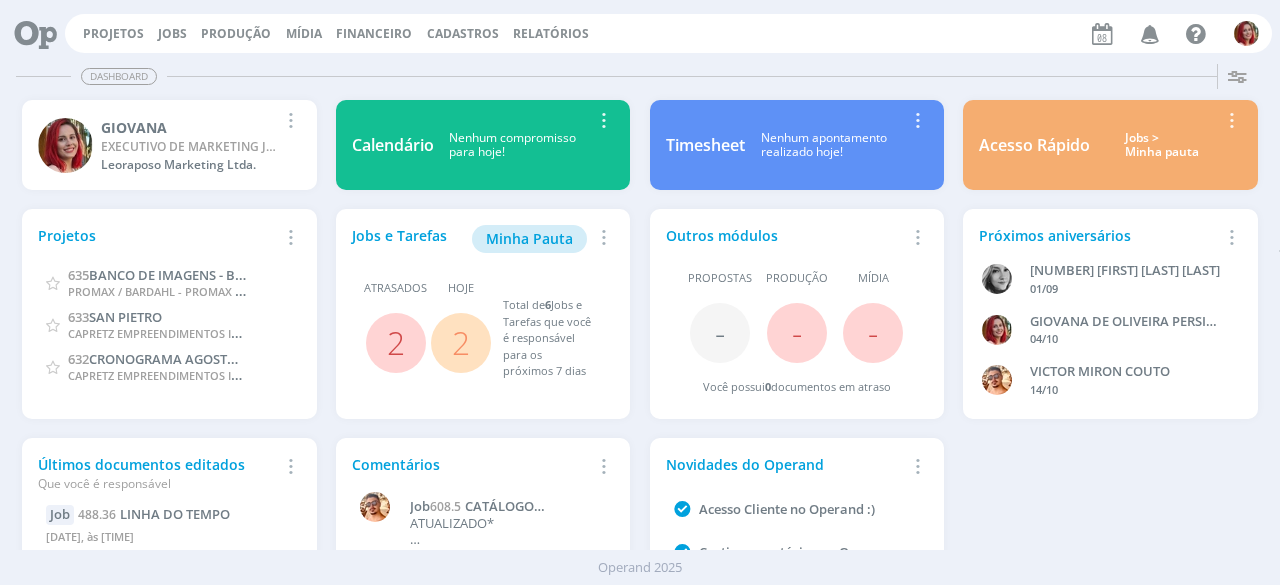 click at bounding box center (1196, 33) 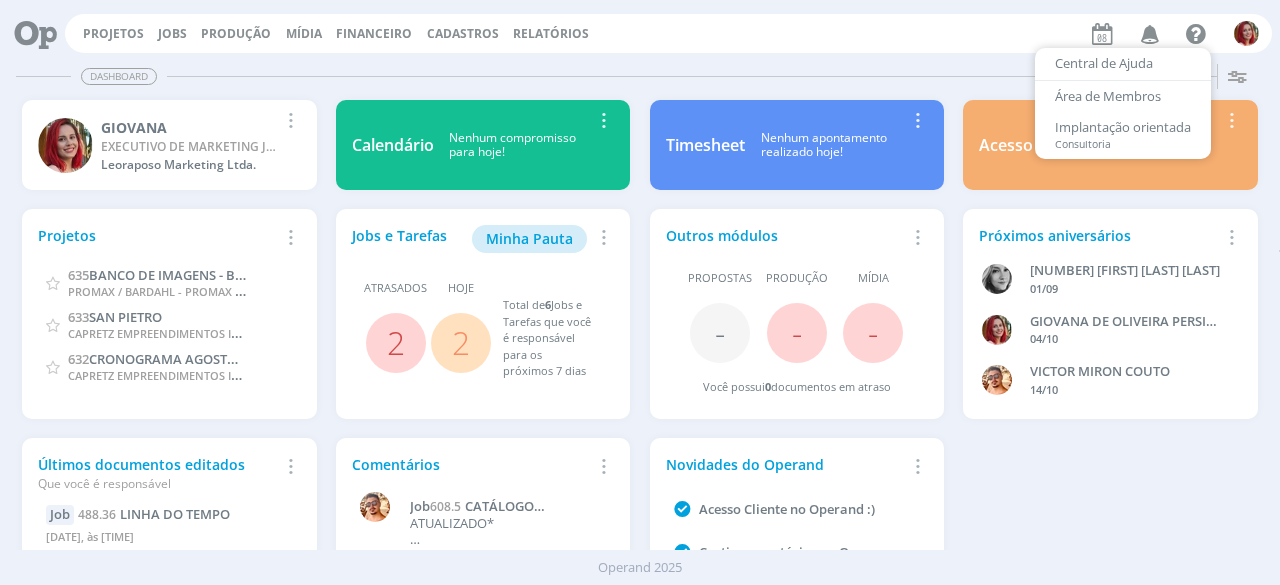 click at bounding box center (1150, 33) 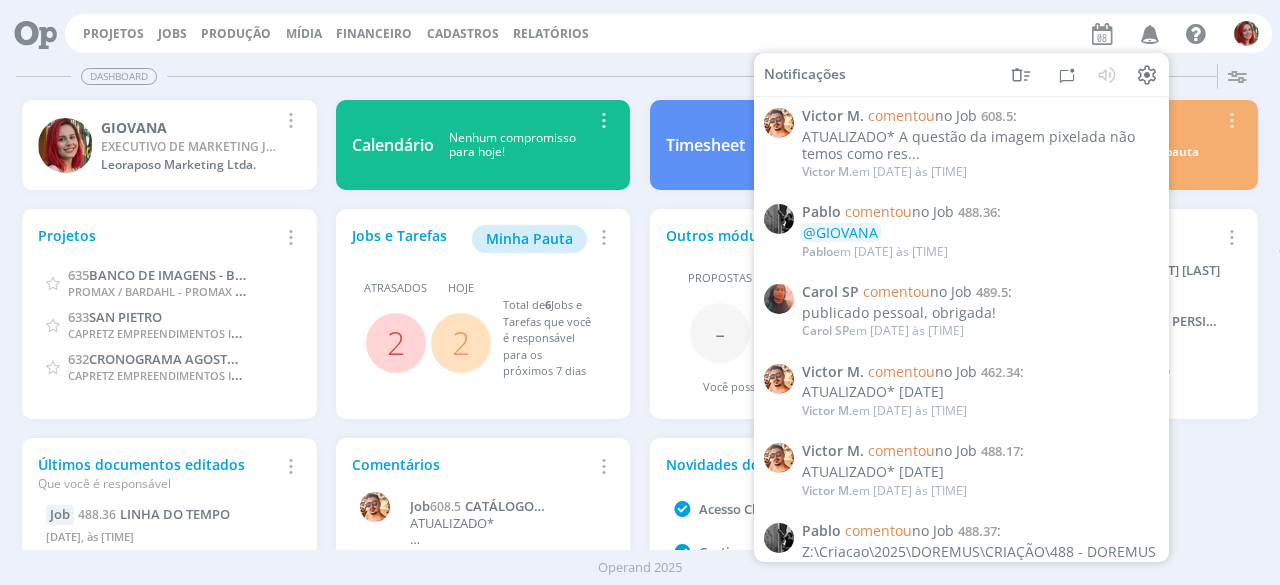 drag, startPoint x: 910, startPoint y: 25, endPoint x: 645, endPoint y: 54, distance: 266.58206 